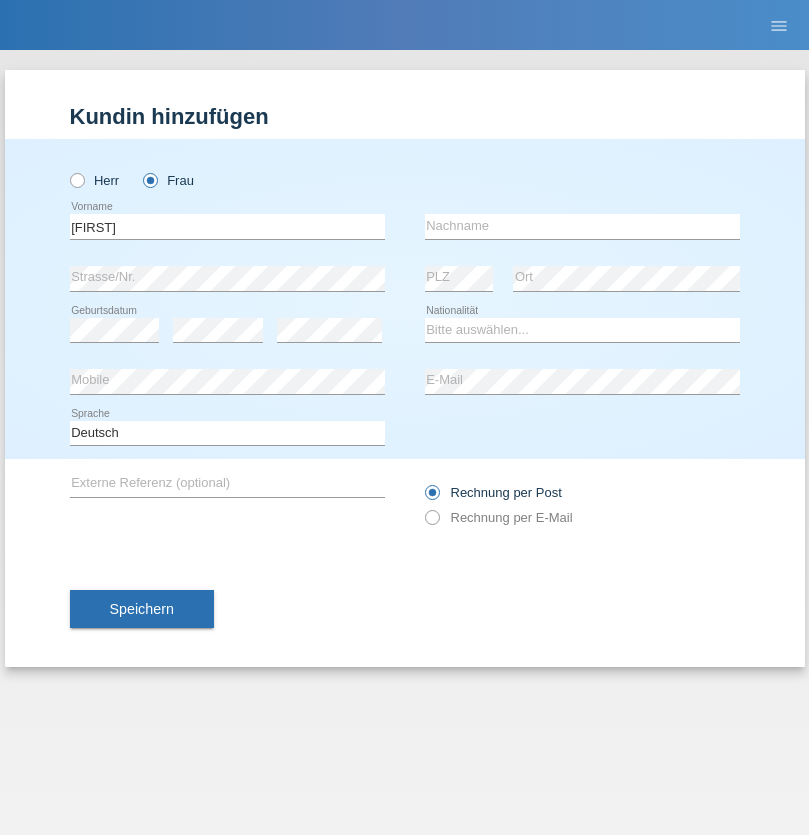 scroll, scrollTop: 0, scrollLeft: 0, axis: both 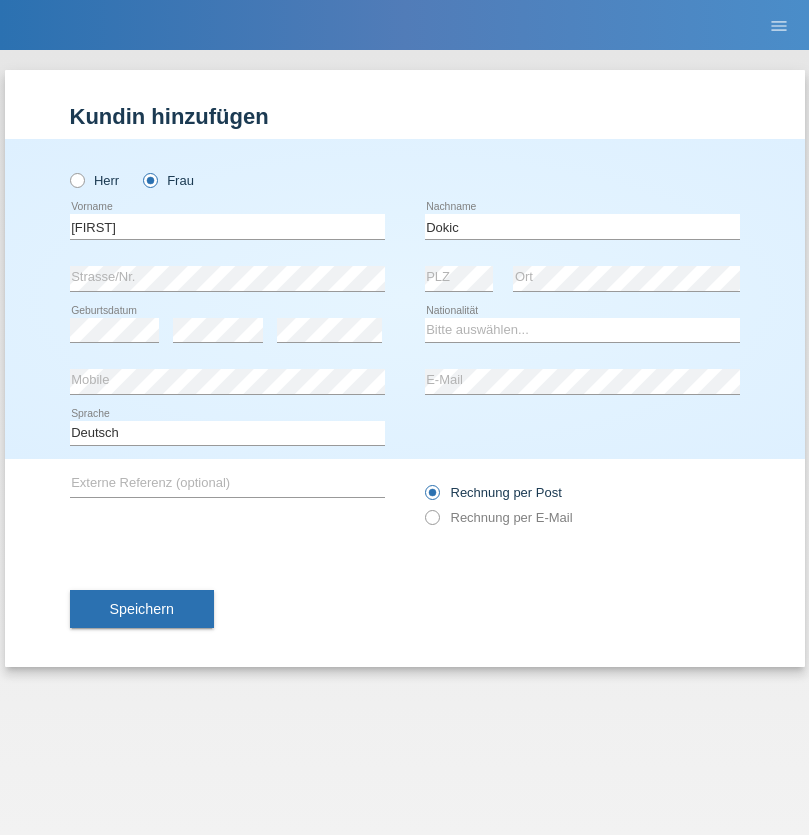 type on "[LAST]" 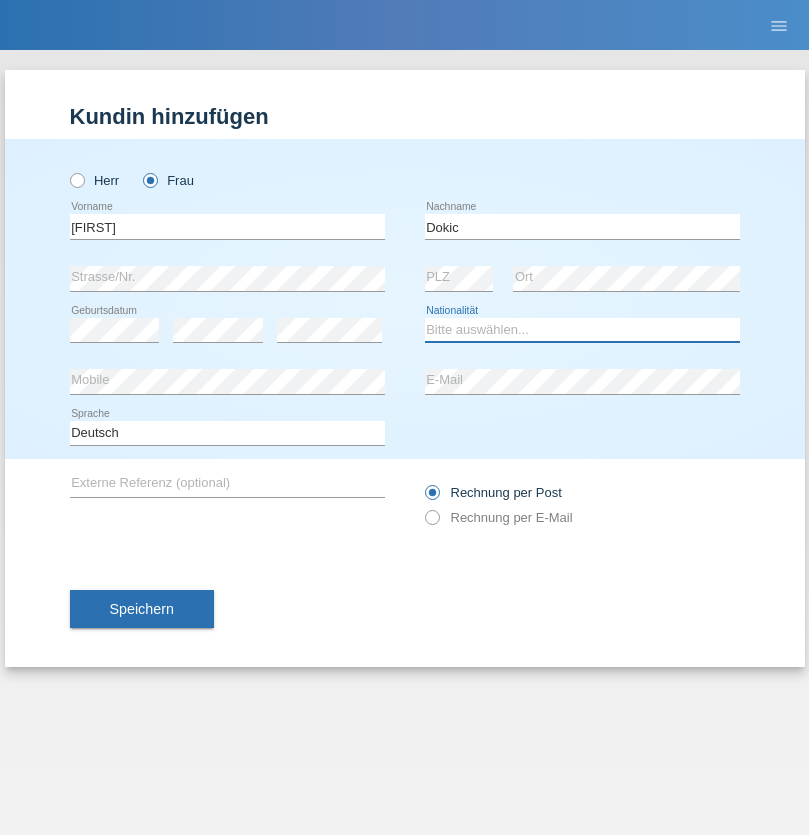 select on "CH" 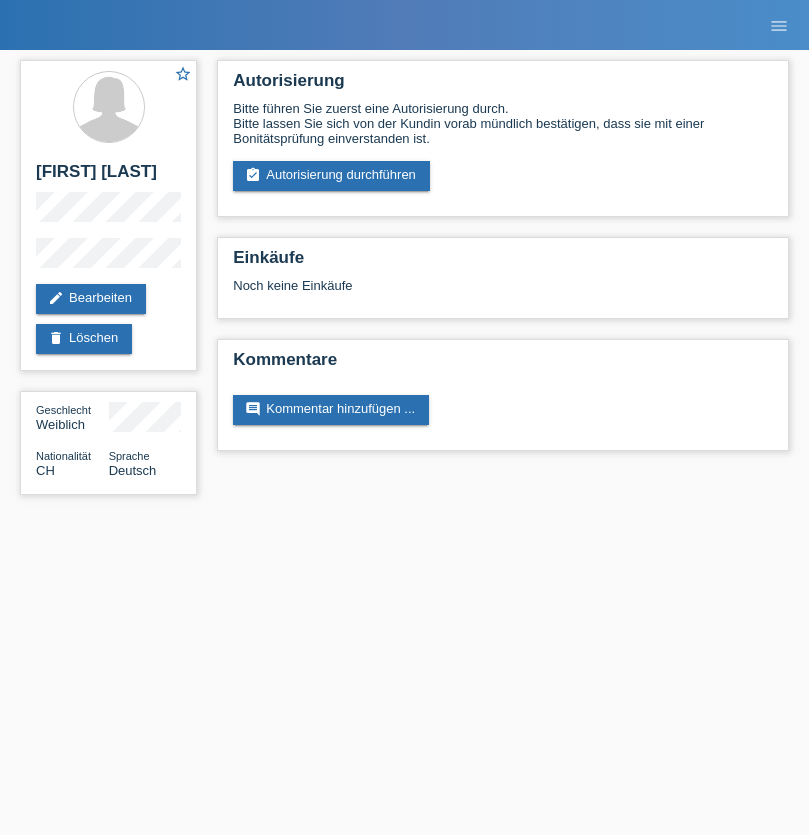 scroll, scrollTop: 0, scrollLeft: 0, axis: both 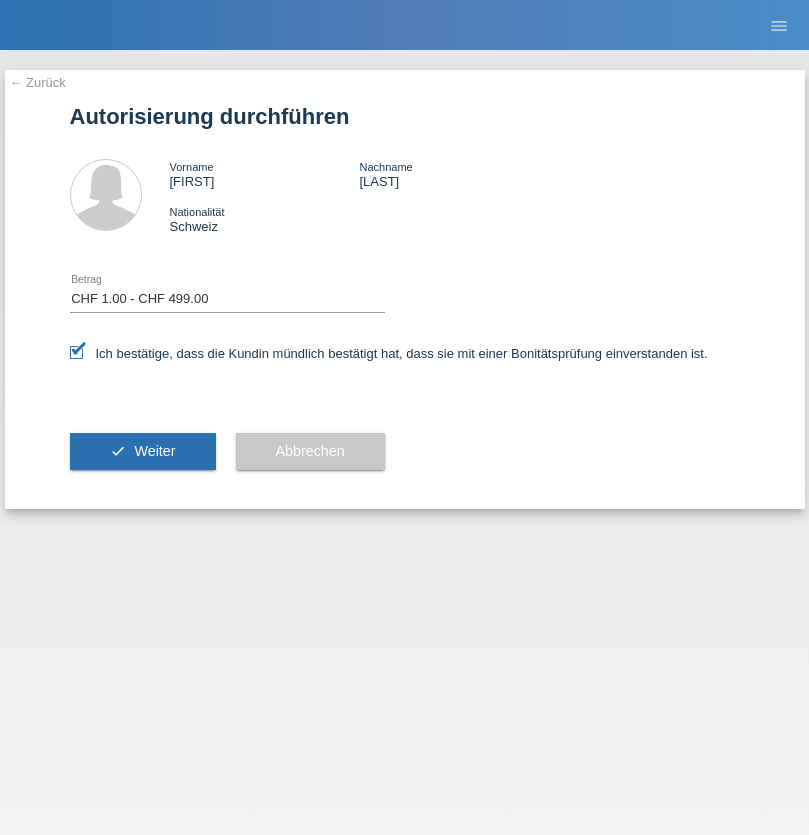select on "1" 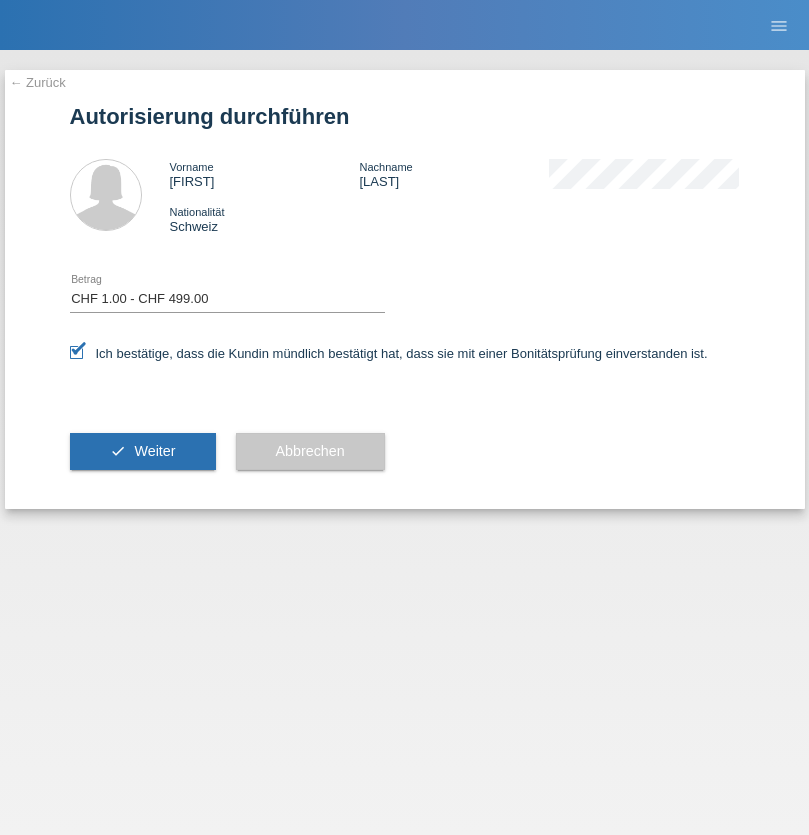 scroll, scrollTop: 0, scrollLeft: 0, axis: both 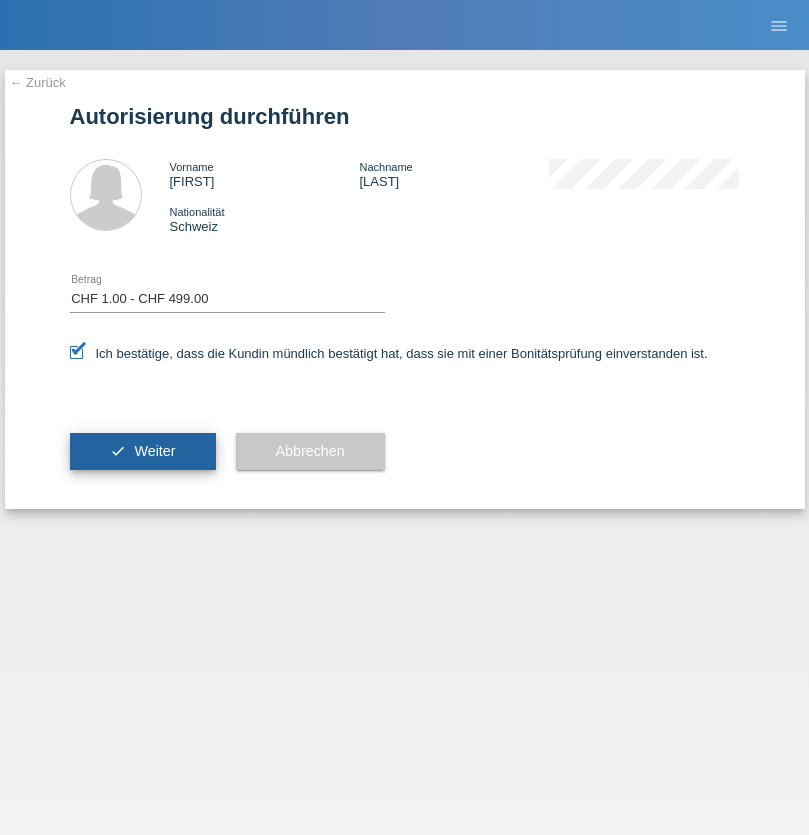 click on "Weiter" at bounding box center [154, 451] 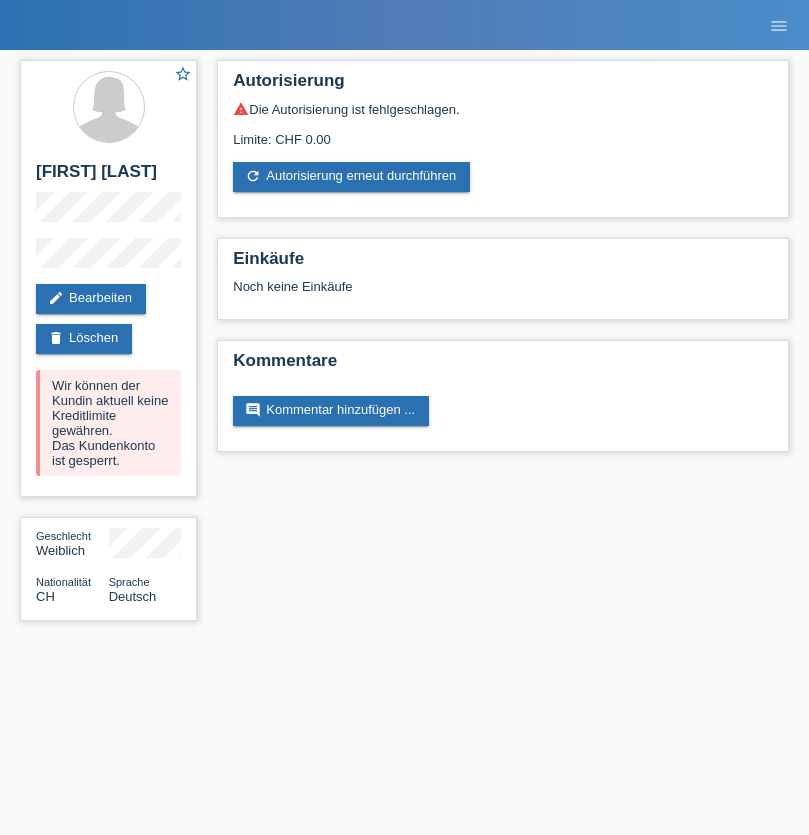 scroll, scrollTop: 0, scrollLeft: 0, axis: both 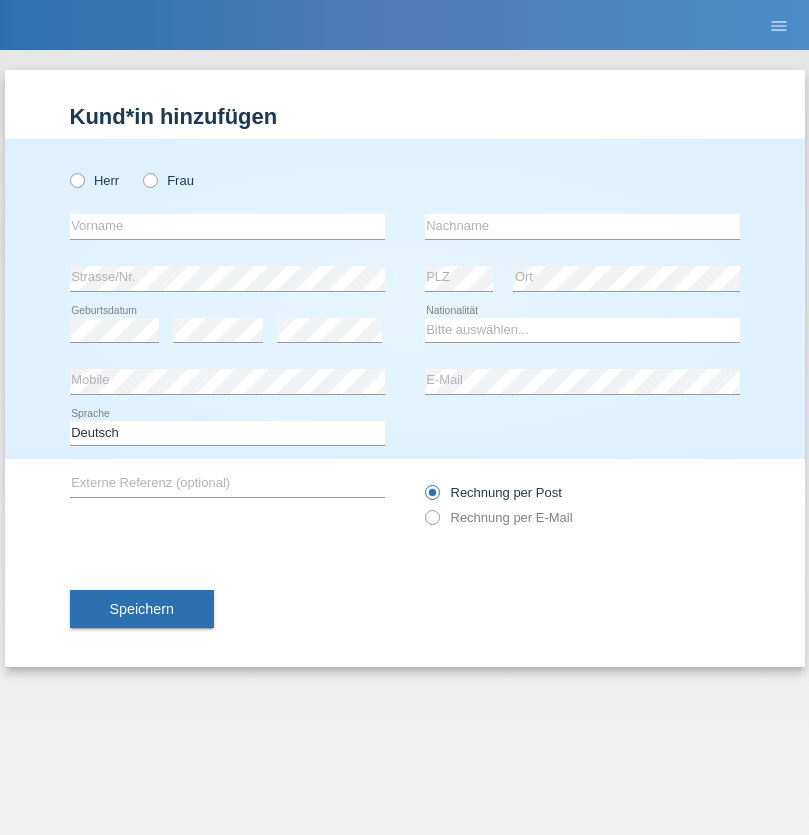 radio on "true" 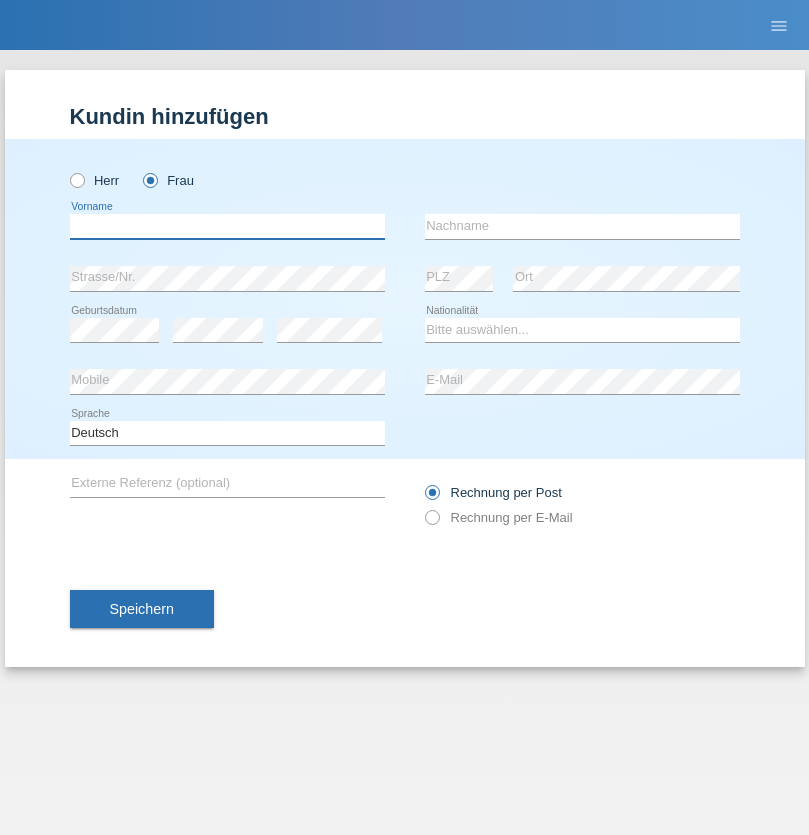 click at bounding box center (227, 226) 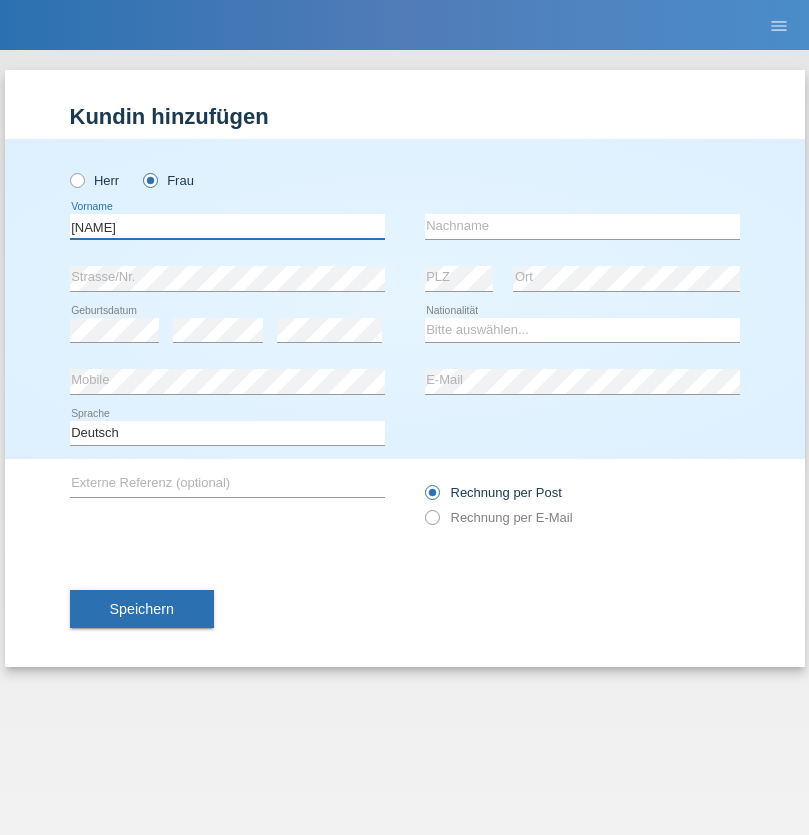 type on "Thiwanee" 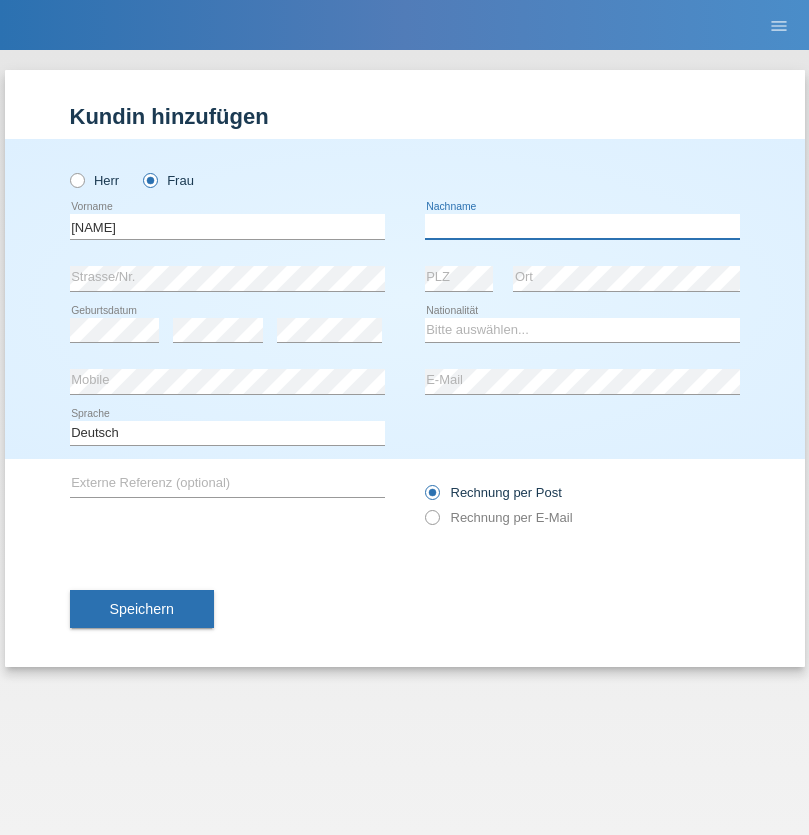 click at bounding box center [582, 226] 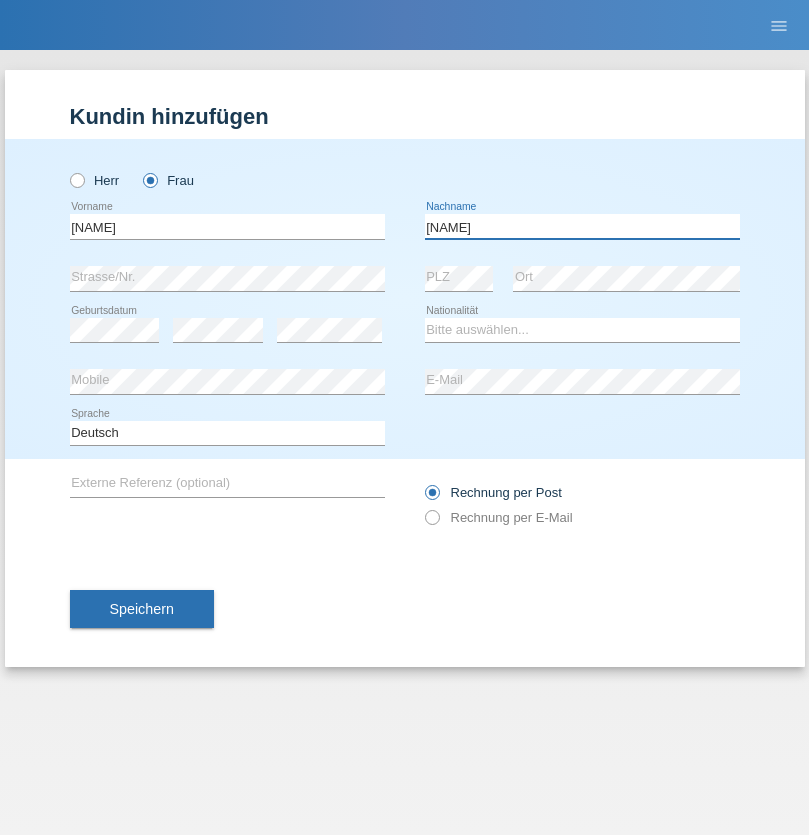 type on "Rabuenam" 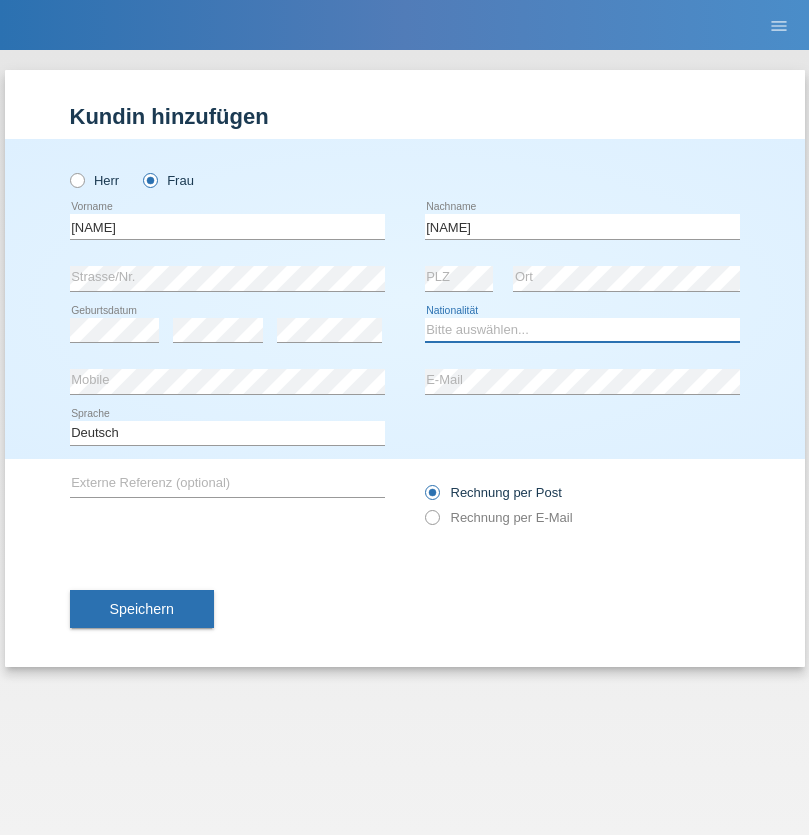 select on "TH" 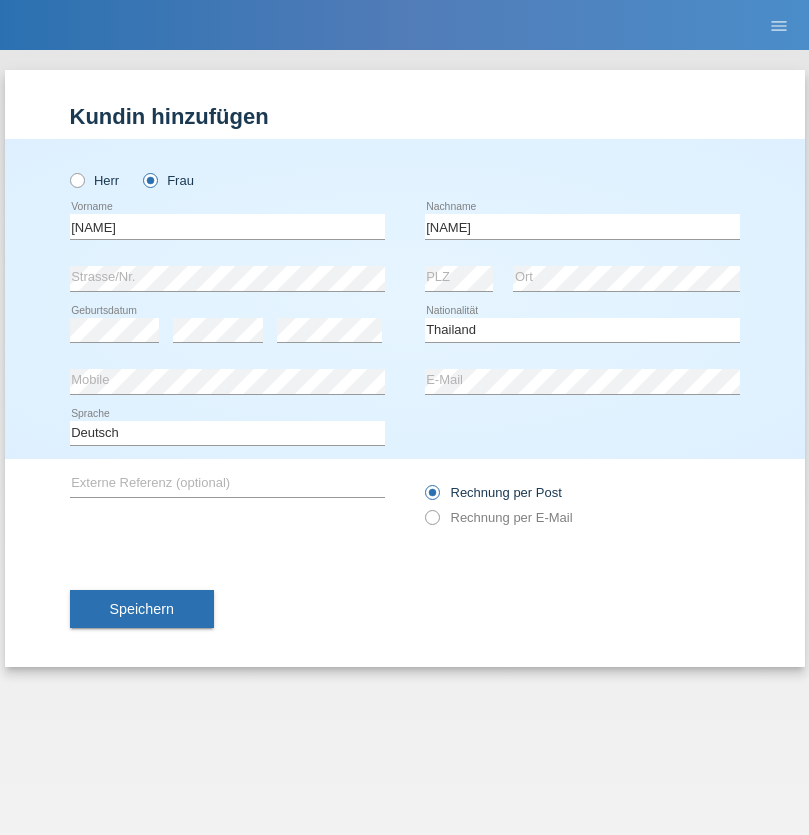 select on "C" 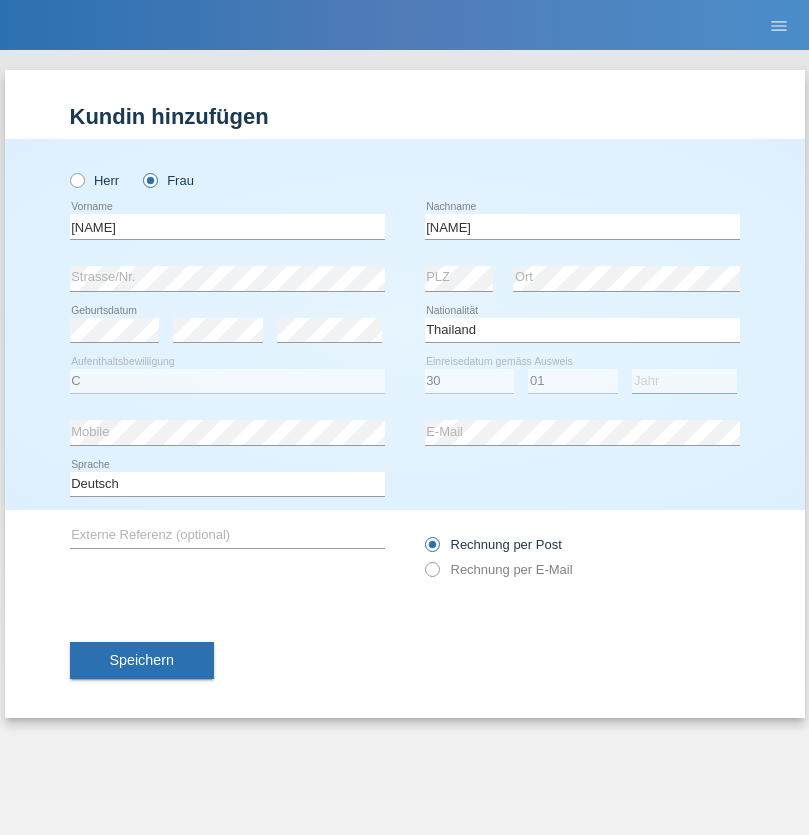 select on "2019" 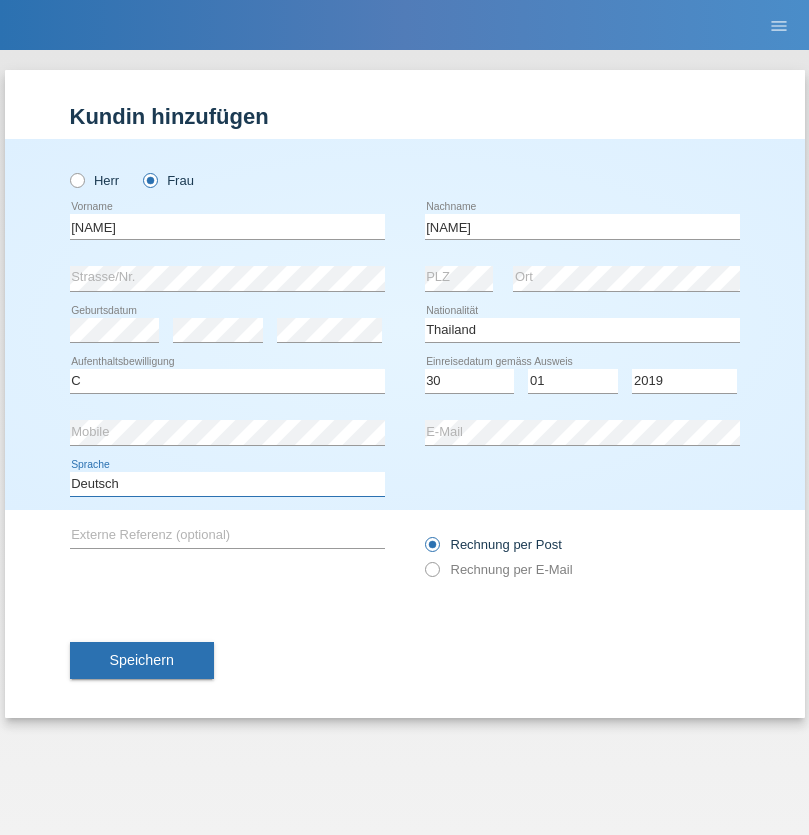 select on "en" 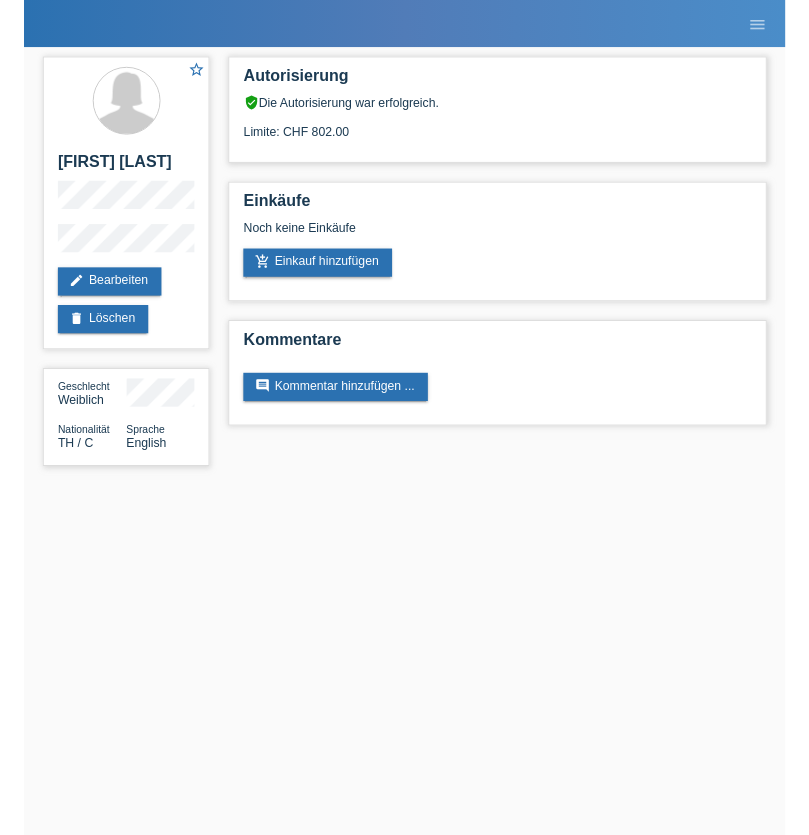 scroll, scrollTop: 0, scrollLeft: 0, axis: both 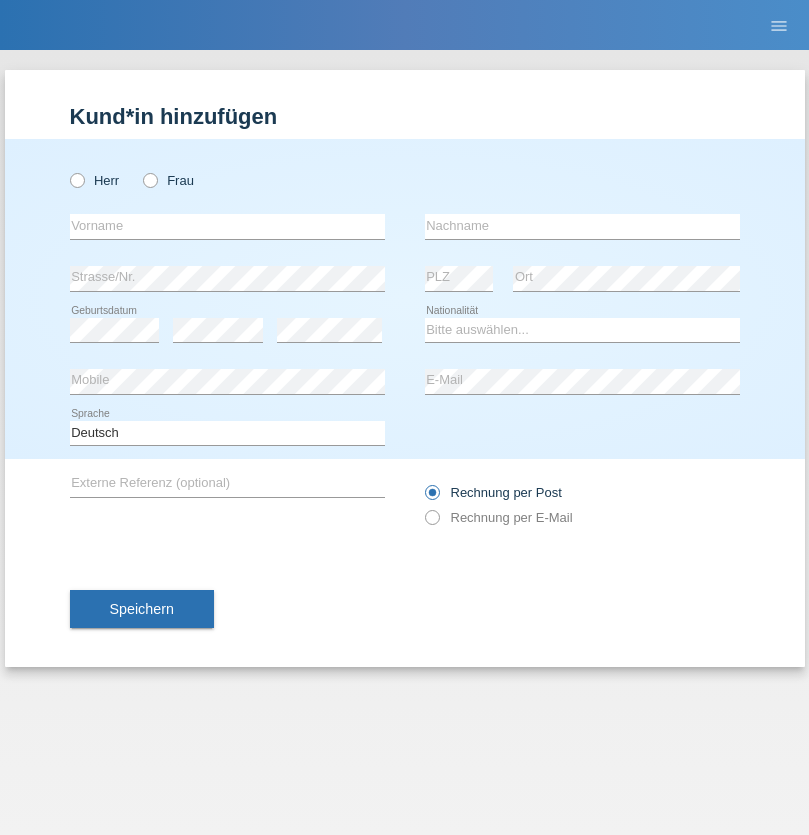 radio on "true" 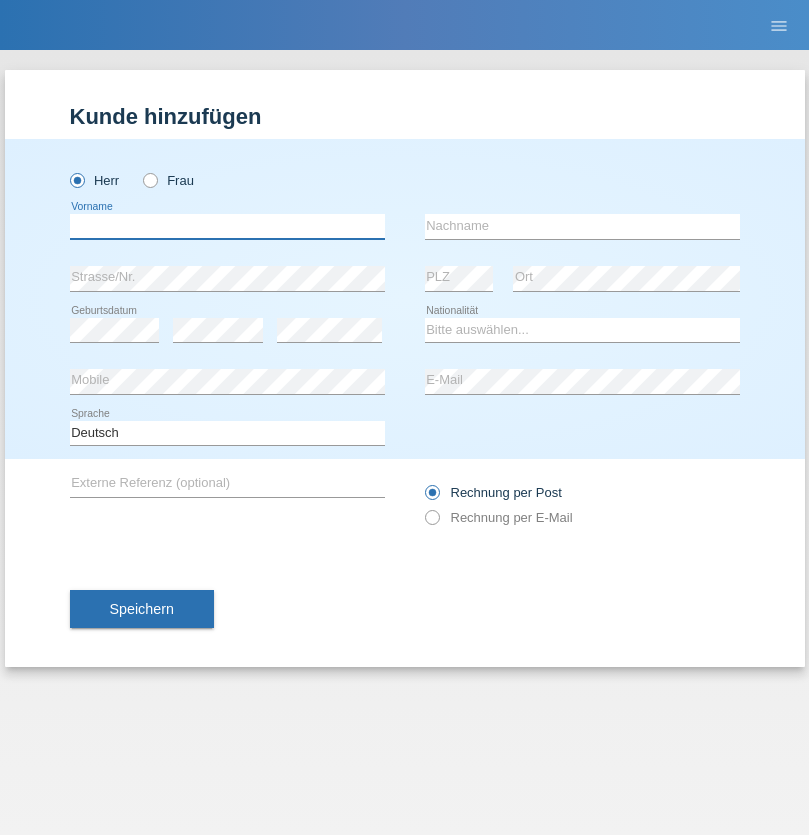 click at bounding box center (227, 226) 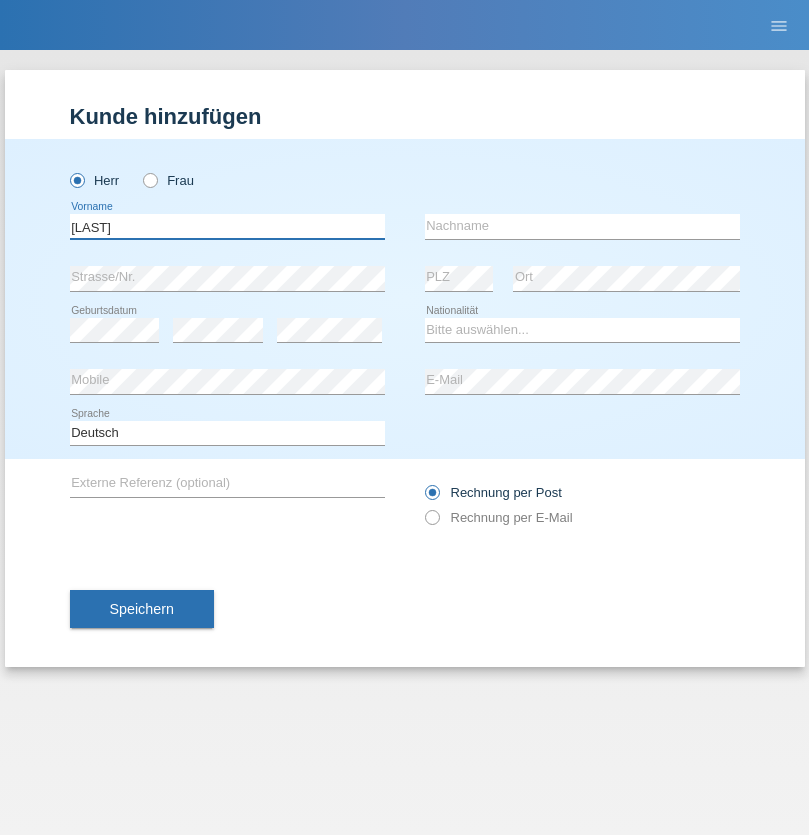 type on "Malik" 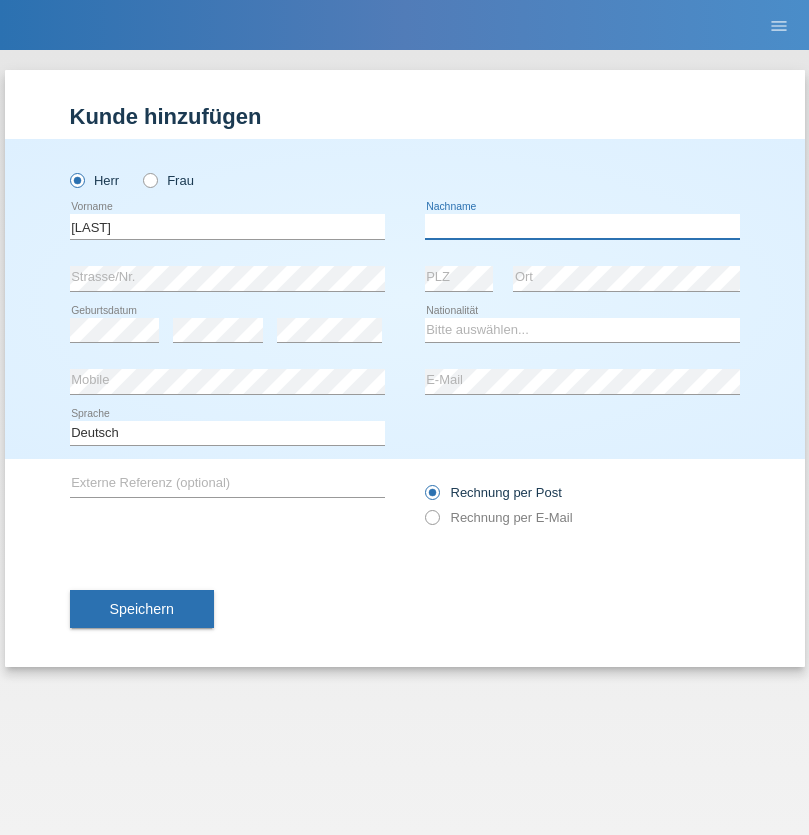 click at bounding box center (582, 226) 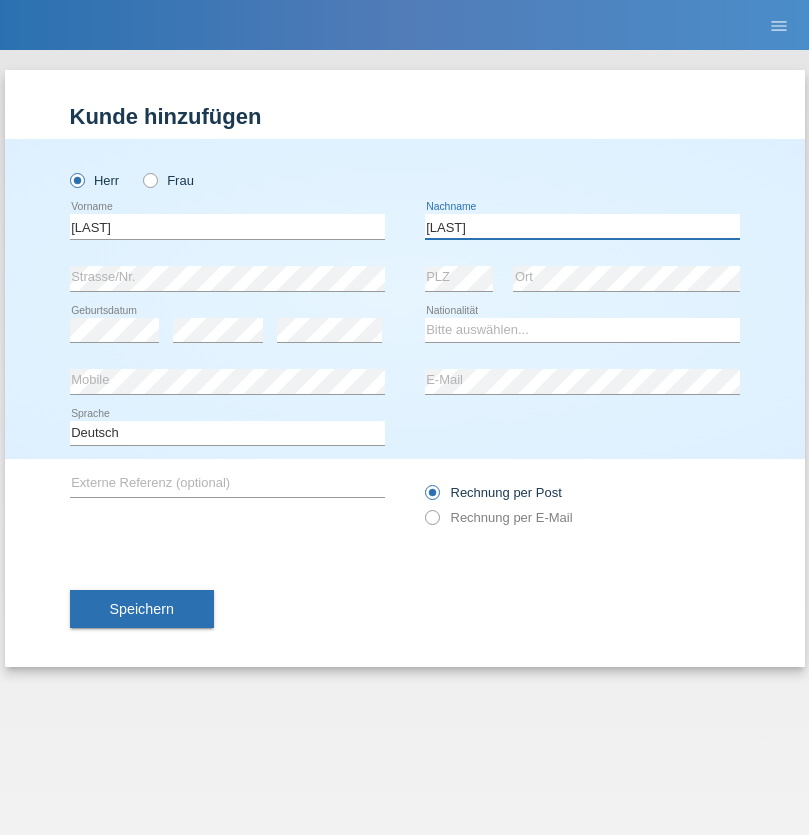 type on "Abdalla" 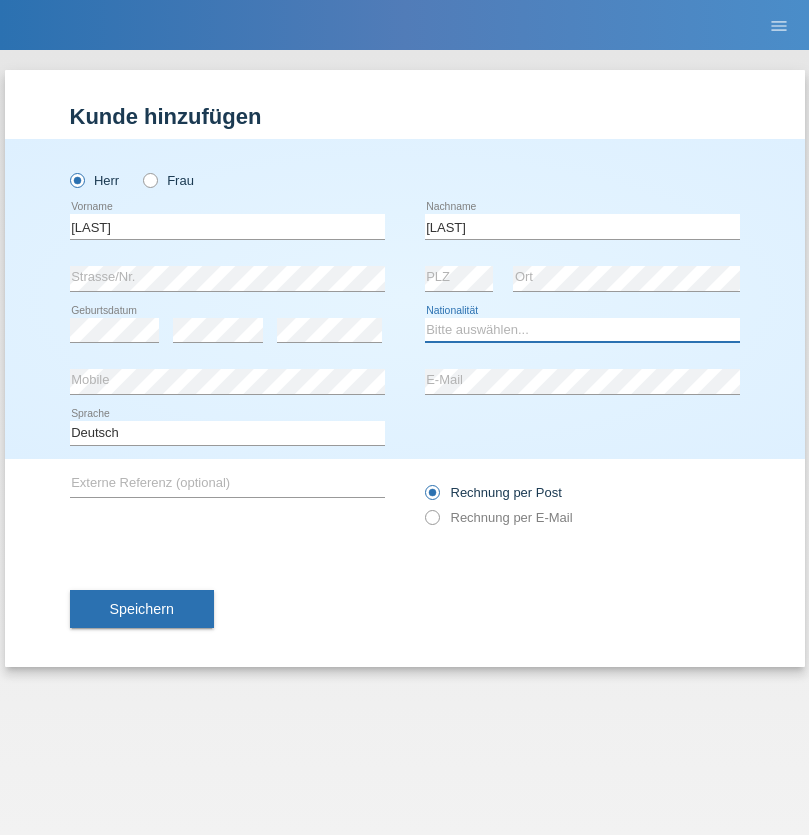 select on "CH" 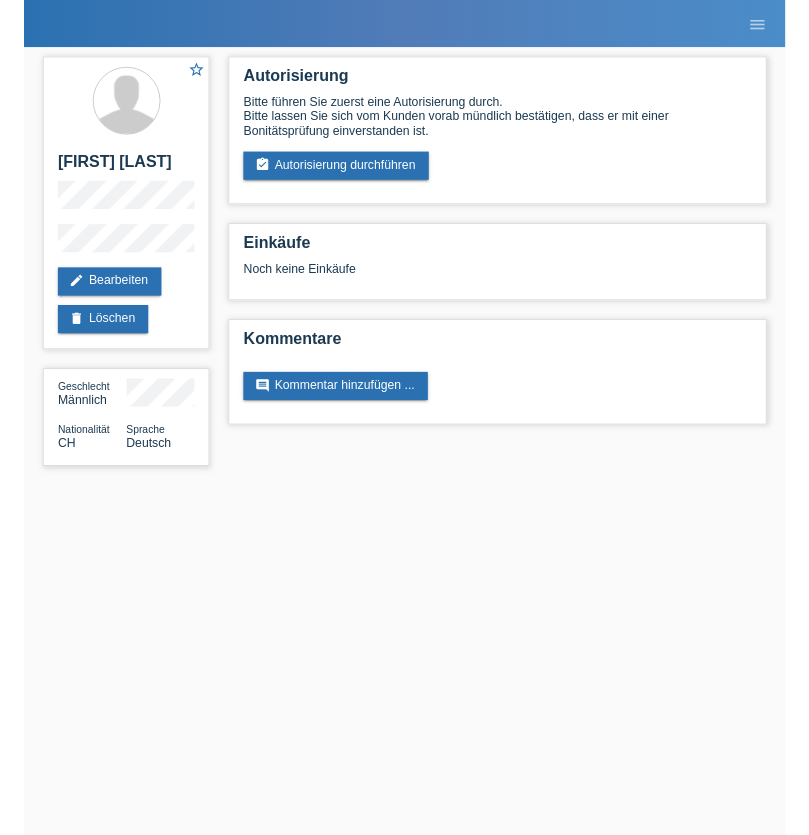 scroll, scrollTop: 0, scrollLeft: 0, axis: both 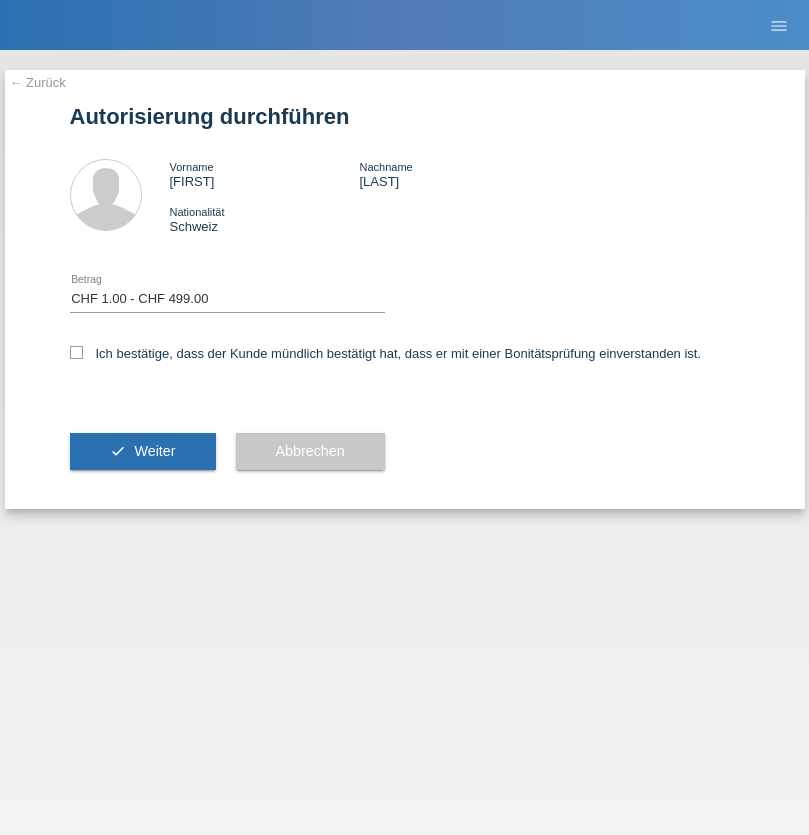 select on "1" 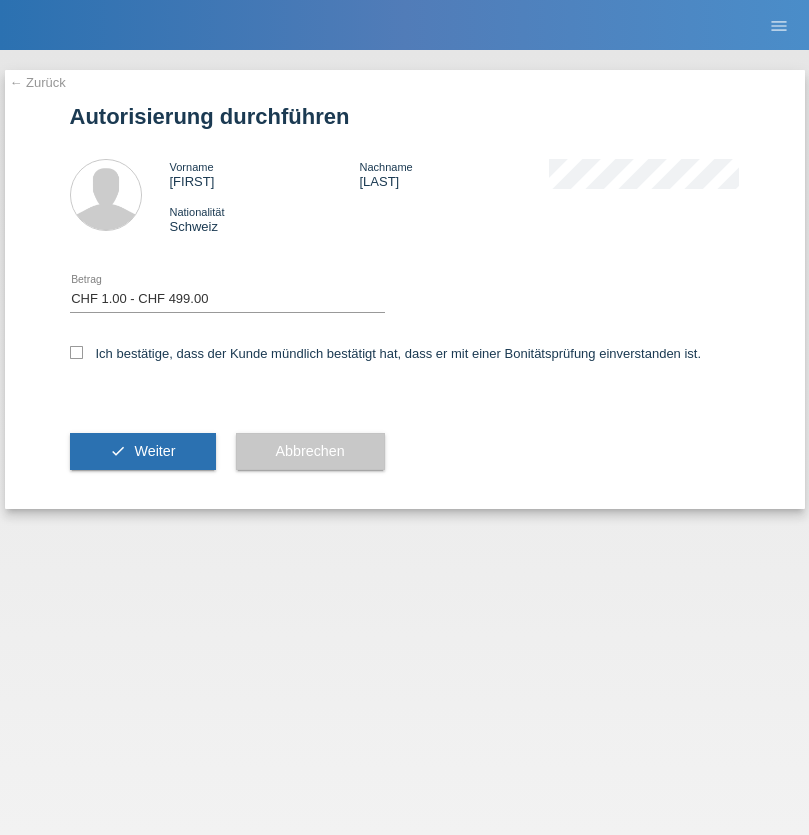 checkbox on "true" 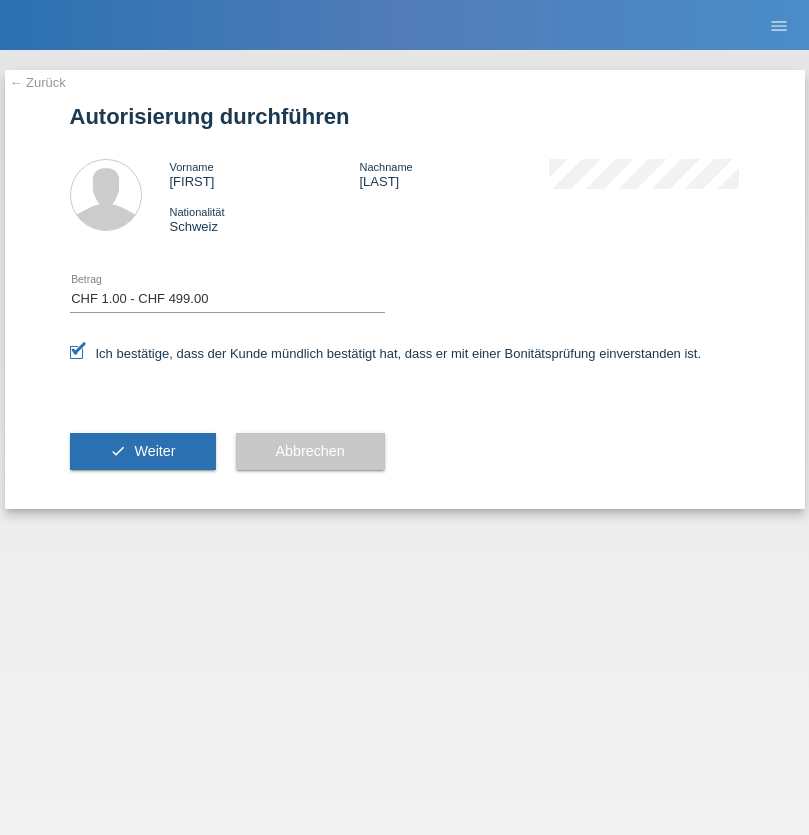 scroll, scrollTop: 0, scrollLeft: 0, axis: both 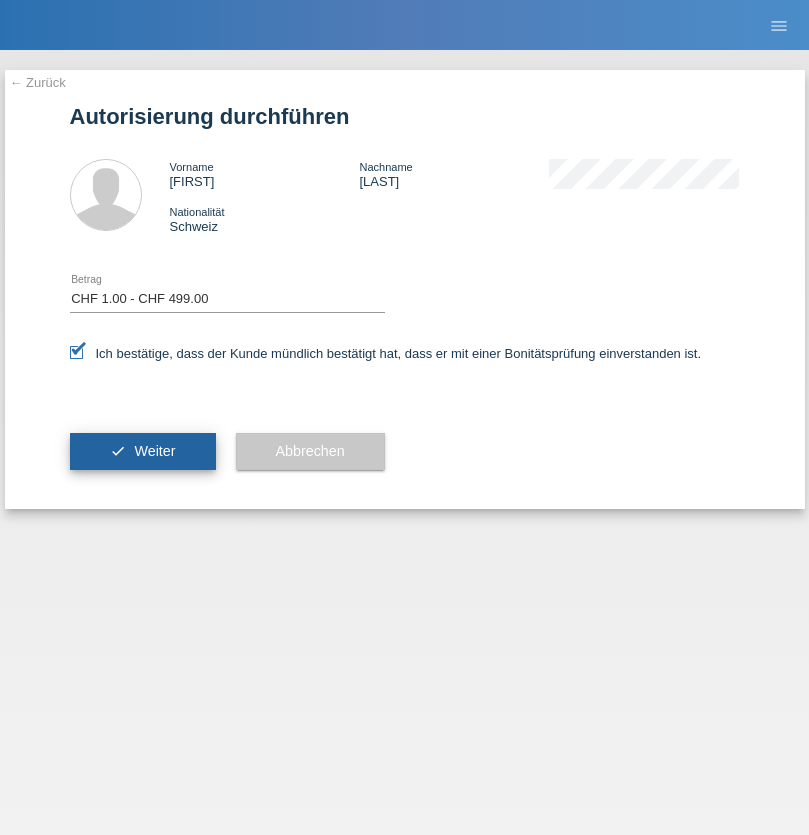 click on "Weiter" at bounding box center [154, 451] 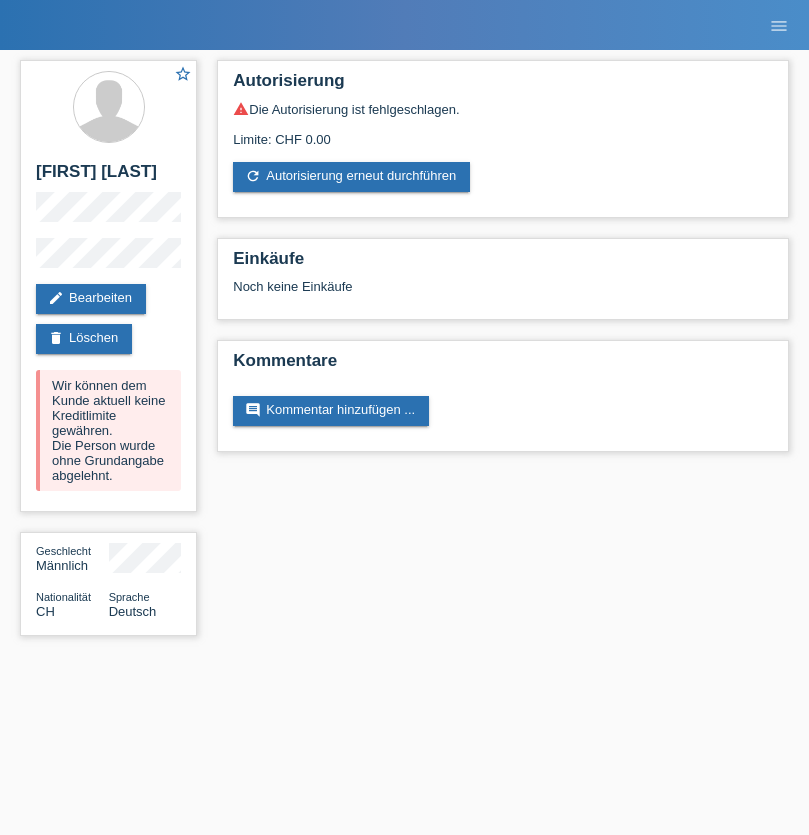 scroll, scrollTop: 0, scrollLeft: 0, axis: both 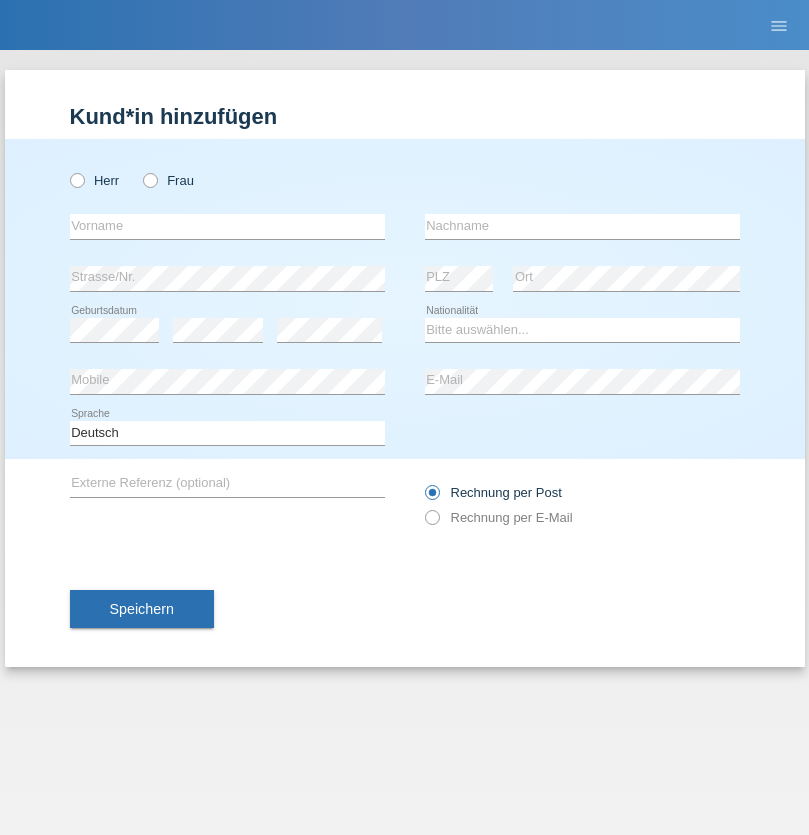 radio on "true" 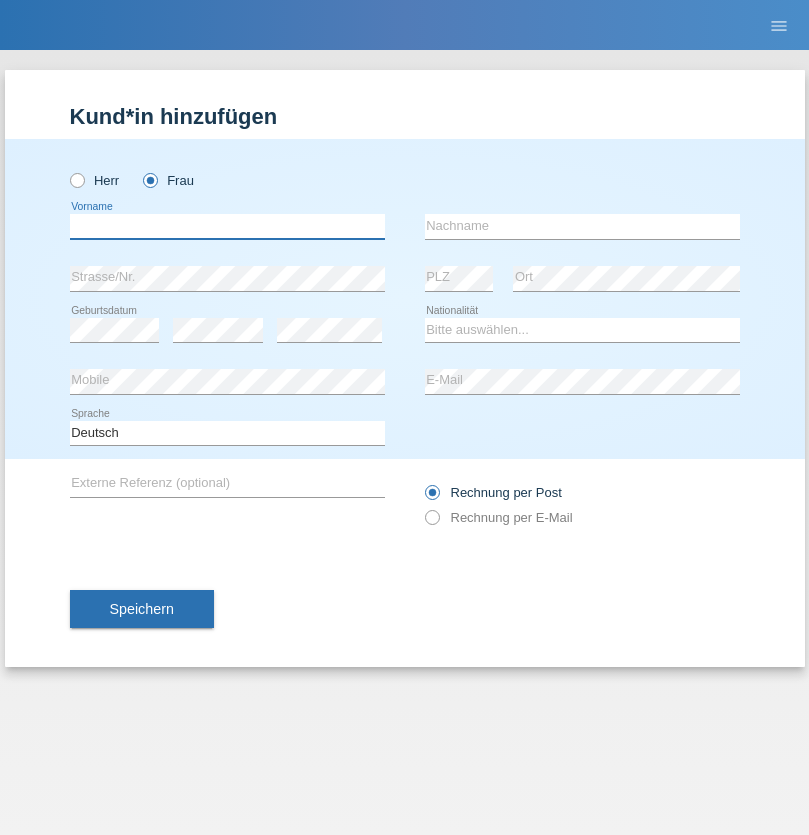 click at bounding box center (227, 226) 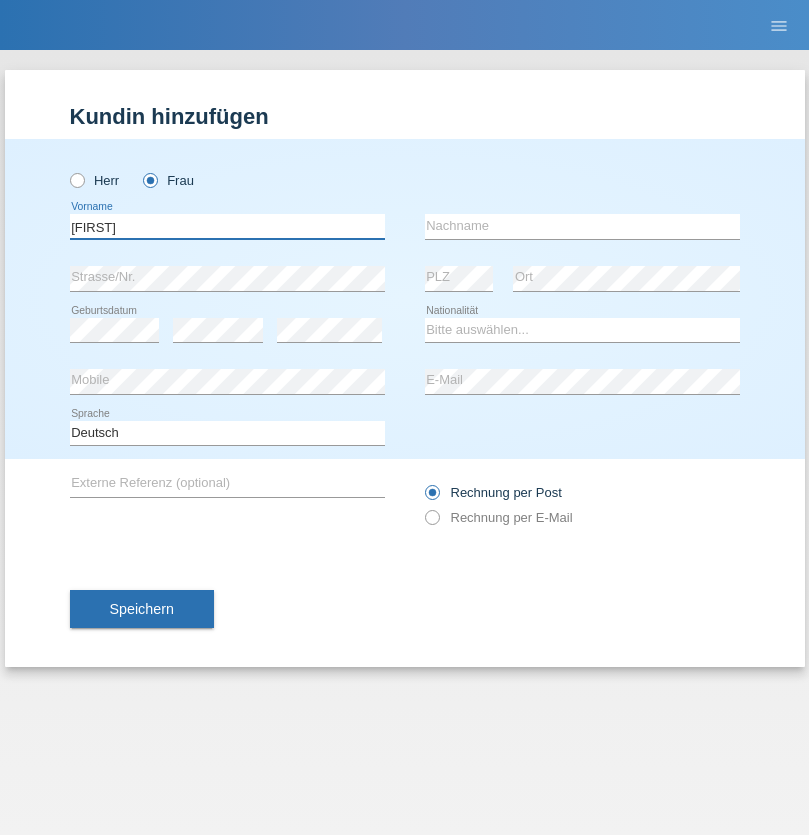type on "[FIRST]" 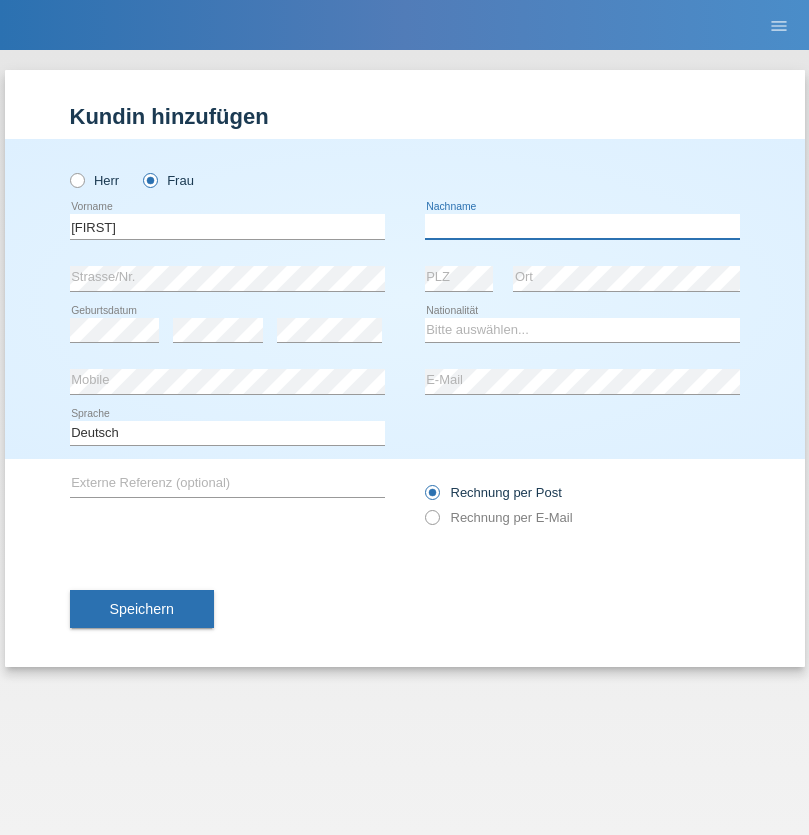 click at bounding box center (582, 226) 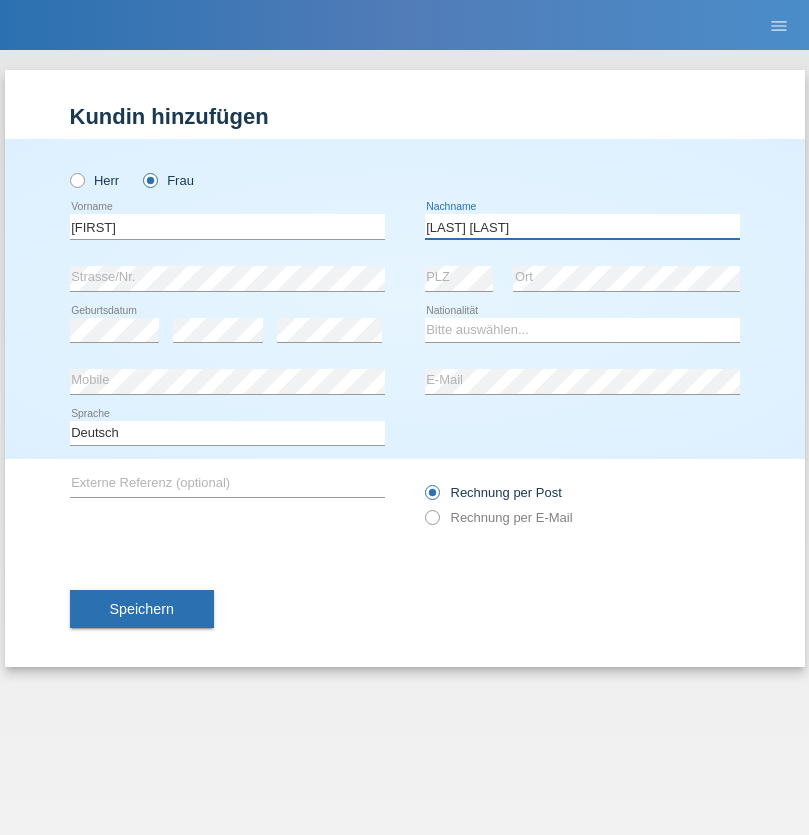 type on "[LAST] [LAST]" 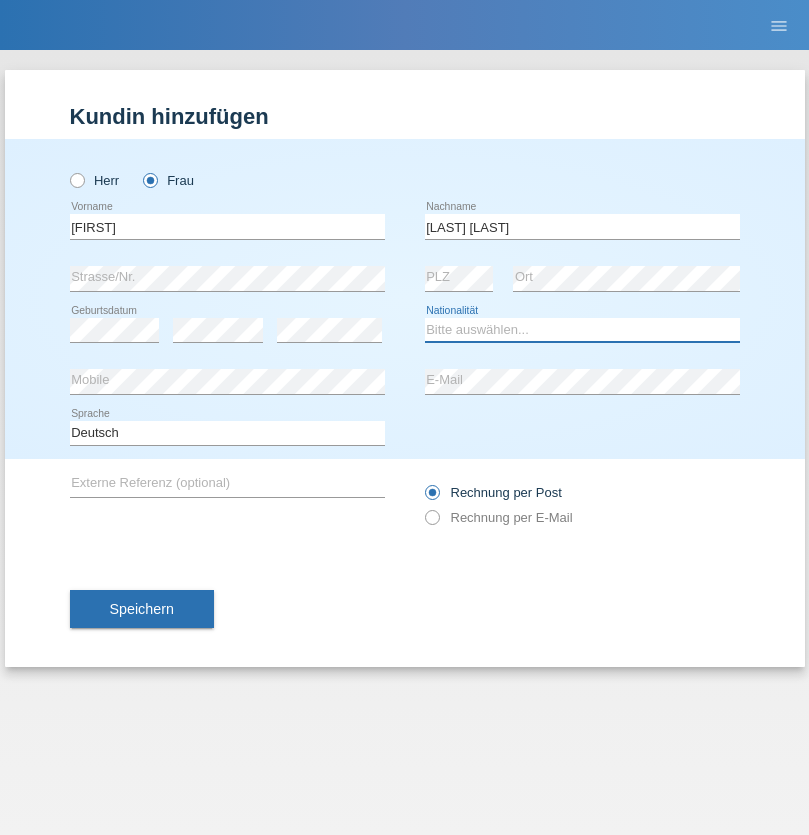 select on "BR" 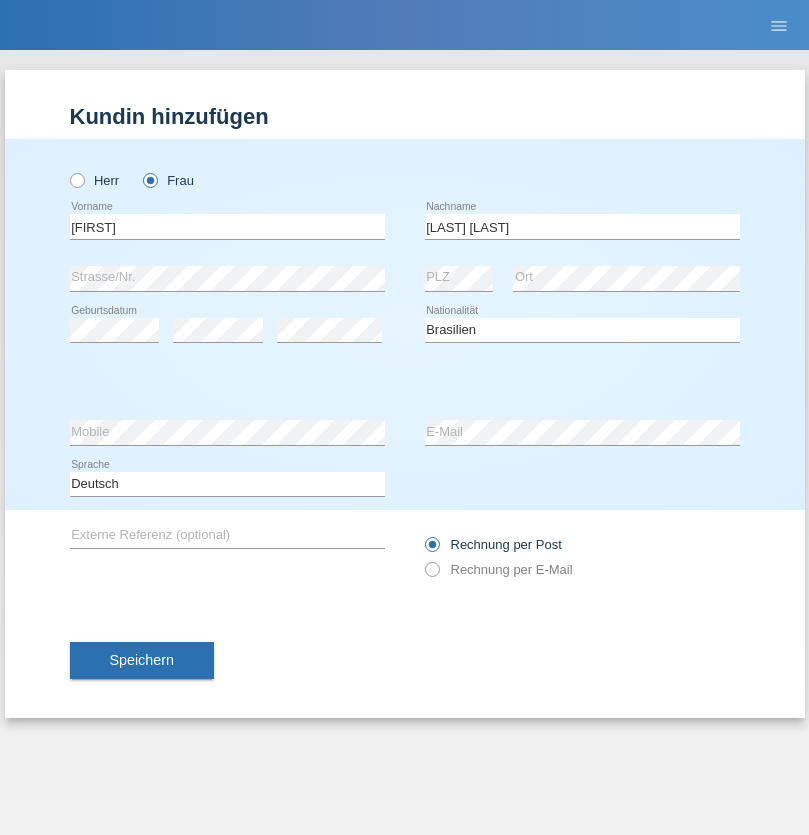 select on "C" 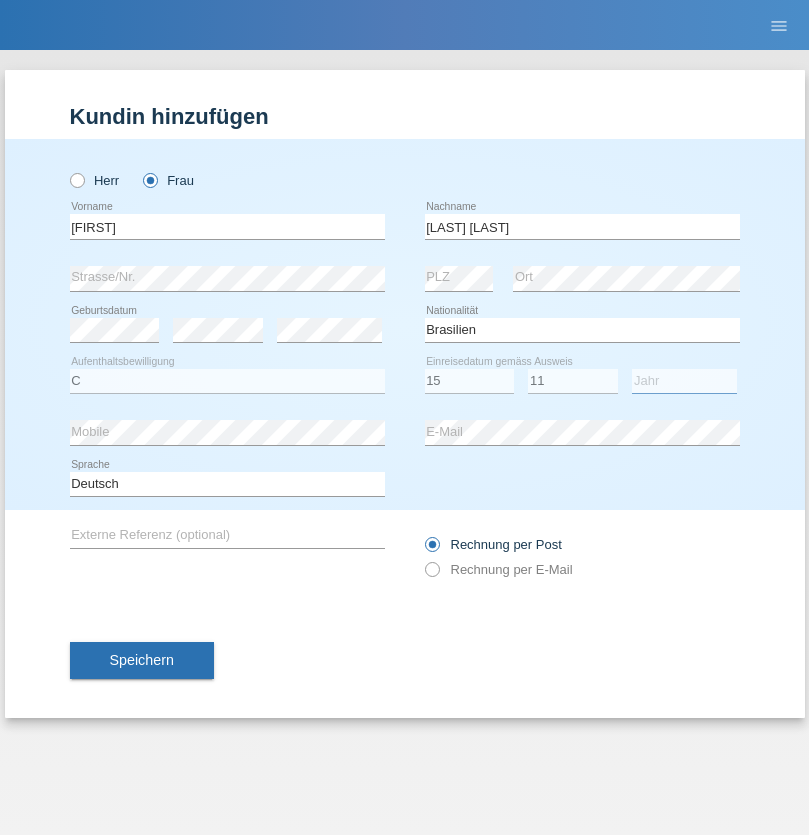 select on "2015" 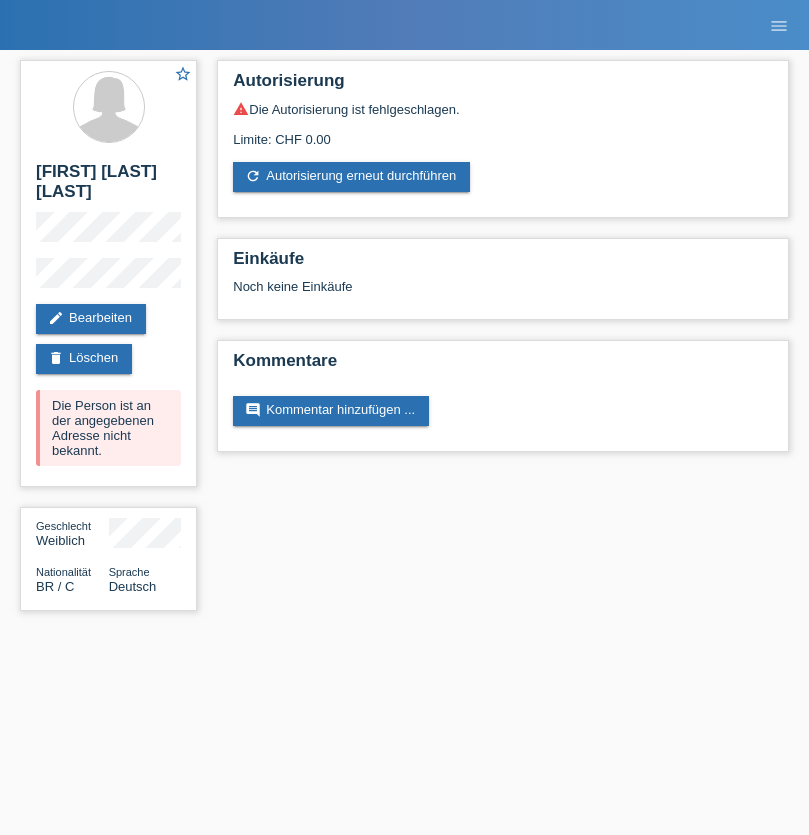 scroll, scrollTop: 0, scrollLeft: 0, axis: both 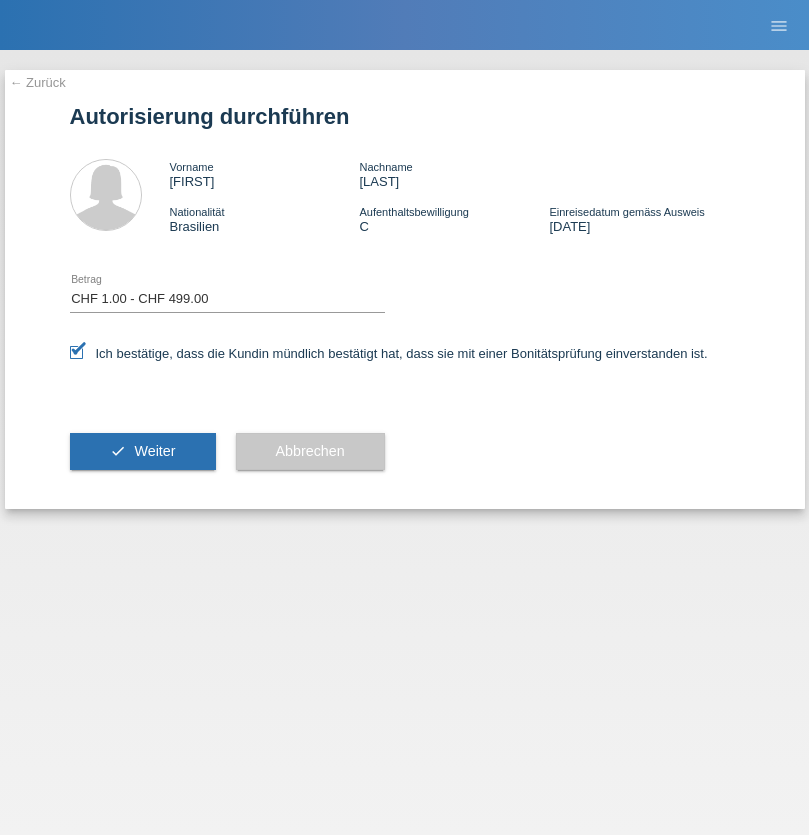 select on "1" 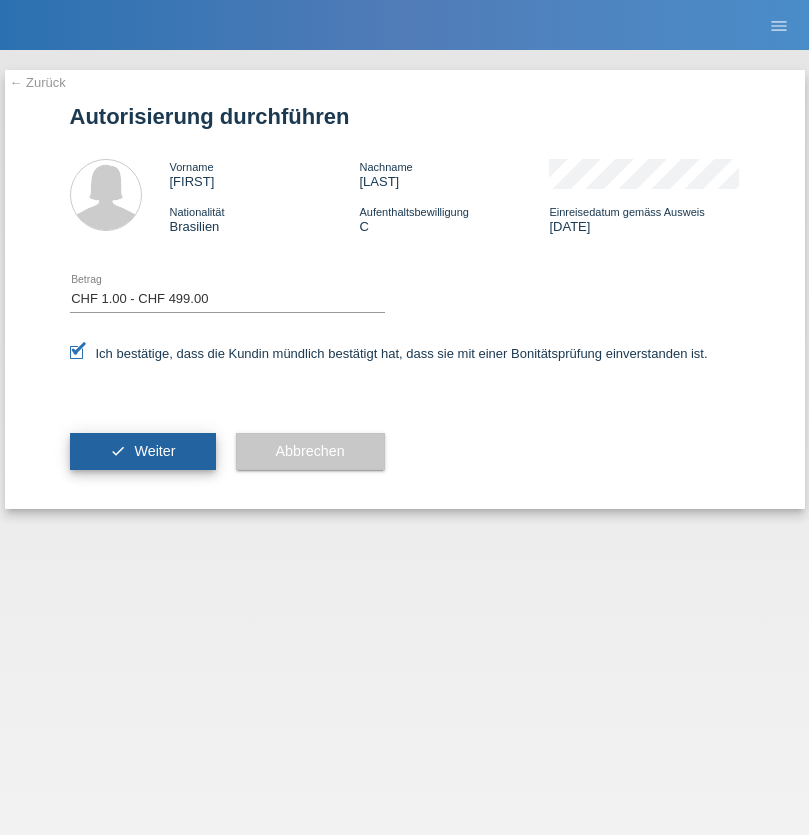 click on "Weiter" at bounding box center (154, 451) 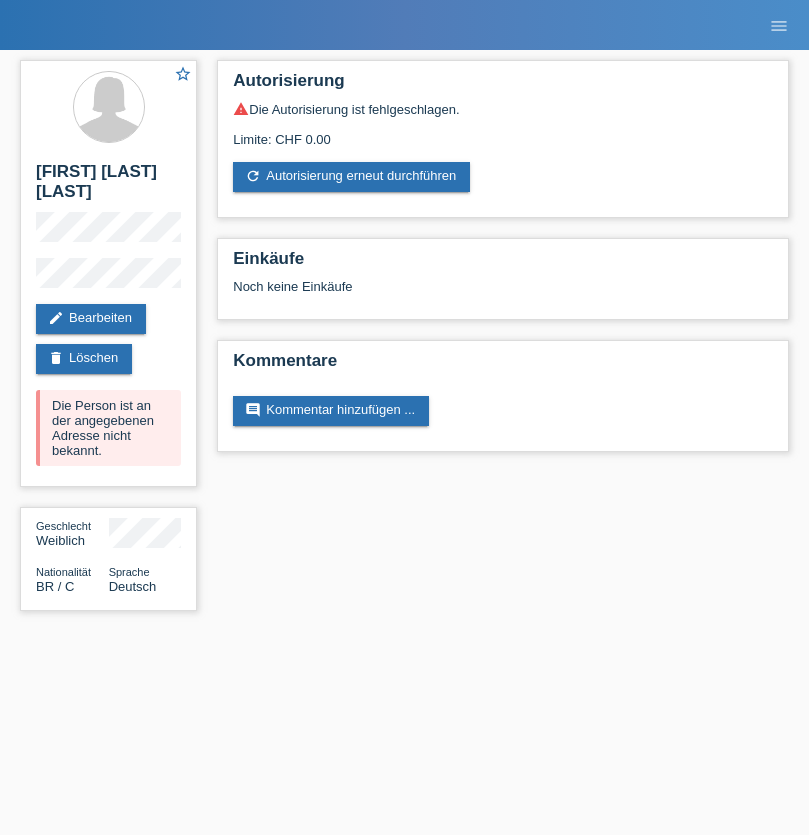 scroll, scrollTop: 0, scrollLeft: 0, axis: both 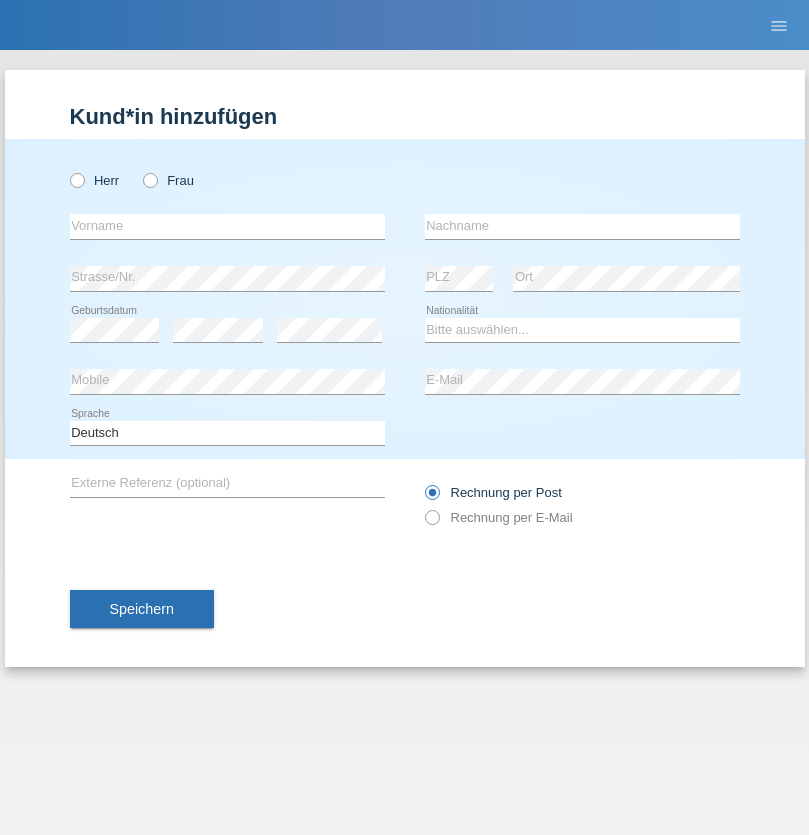 radio on "true" 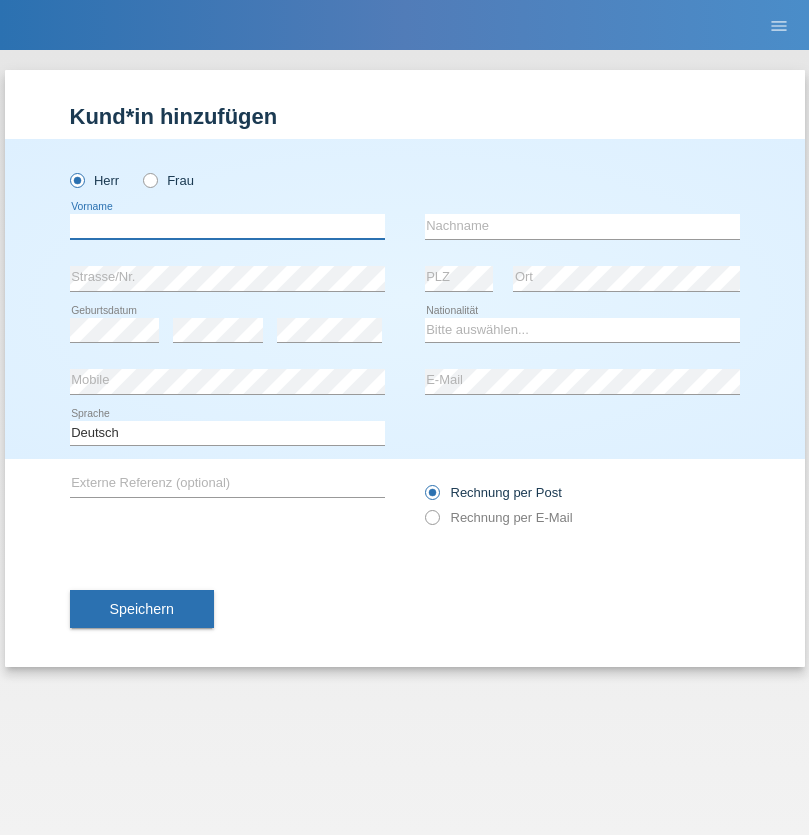 click at bounding box center [227, 226] 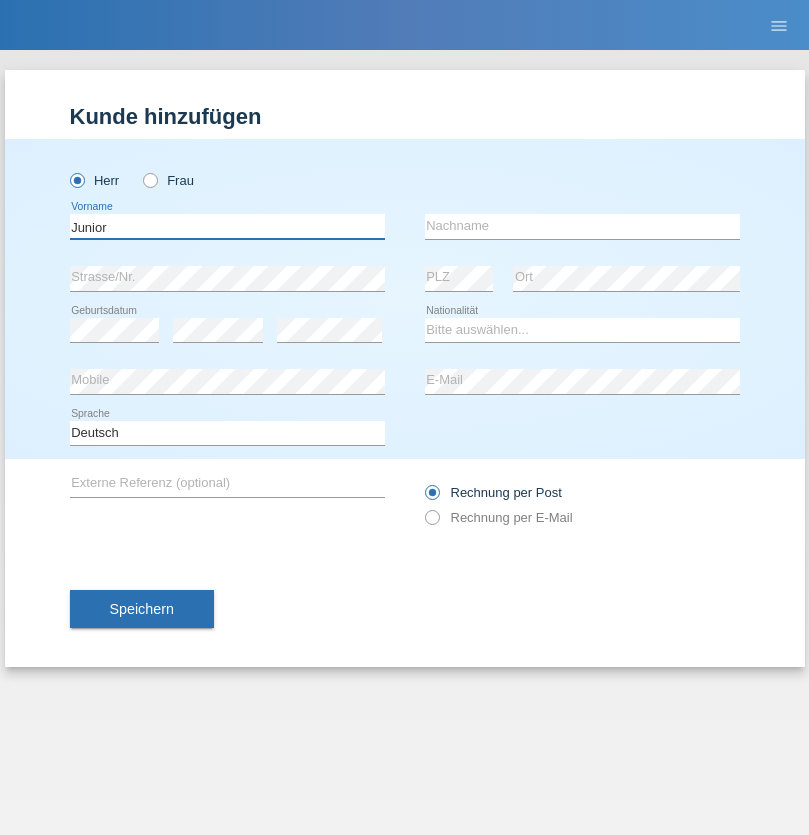 type on "Junior" 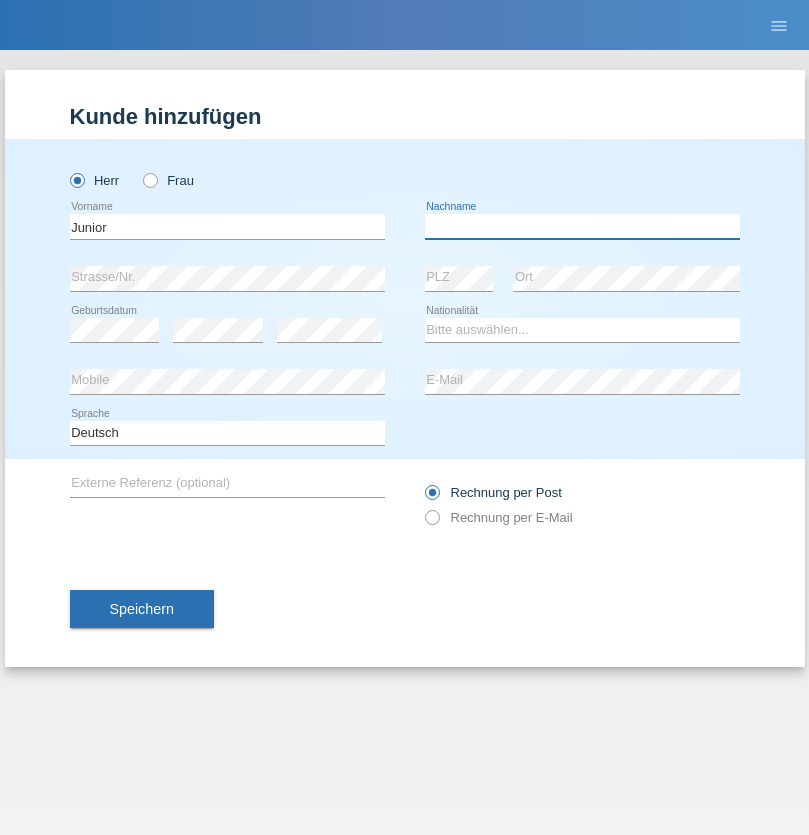 click at bounding box center (582, 226) 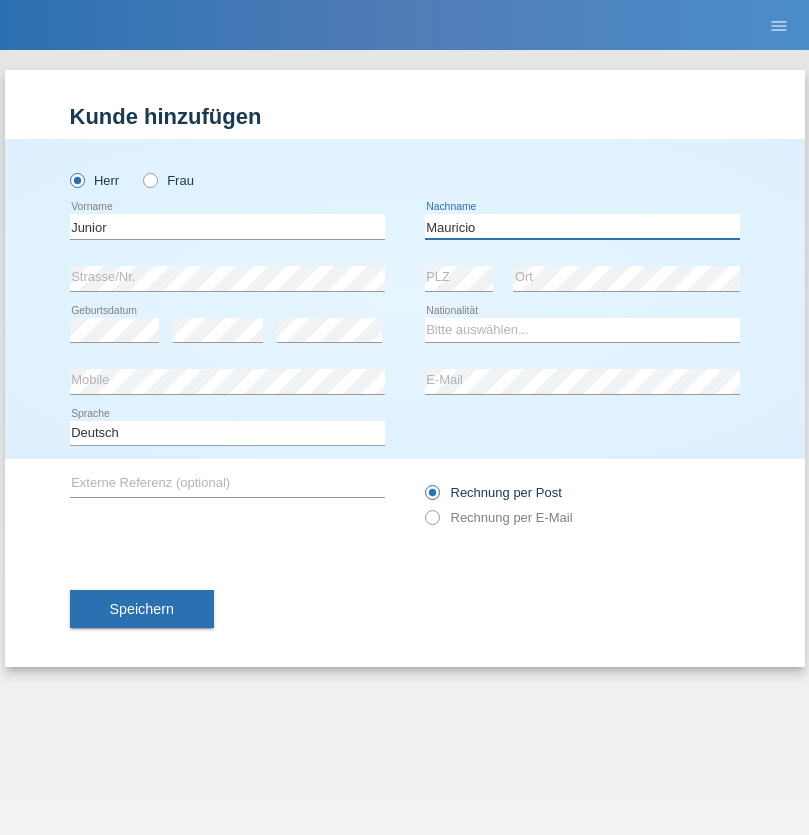 type on "Mauricio" 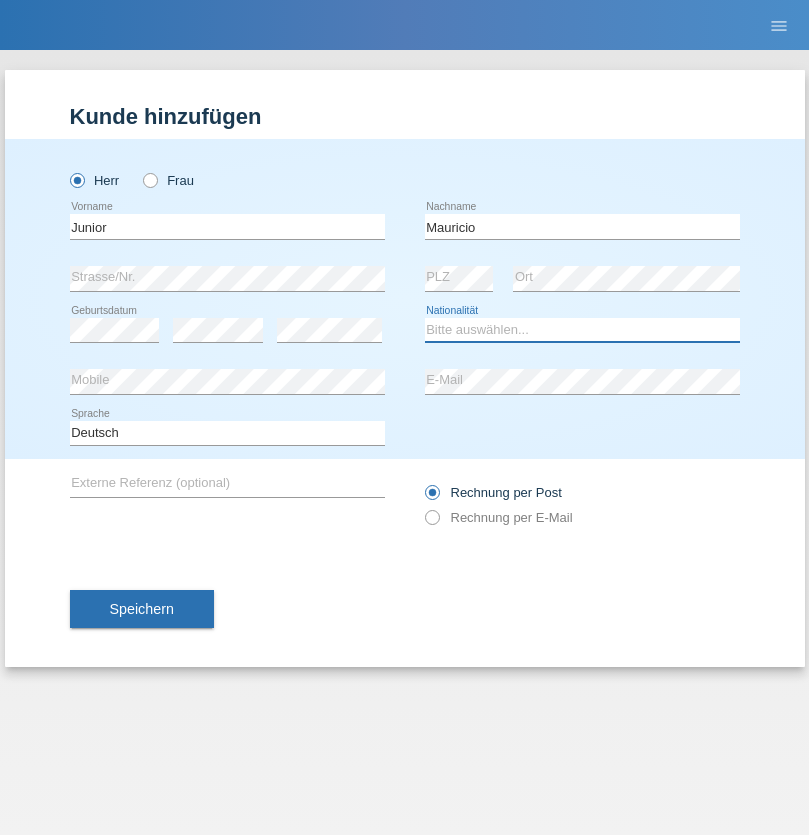 select on "CH" 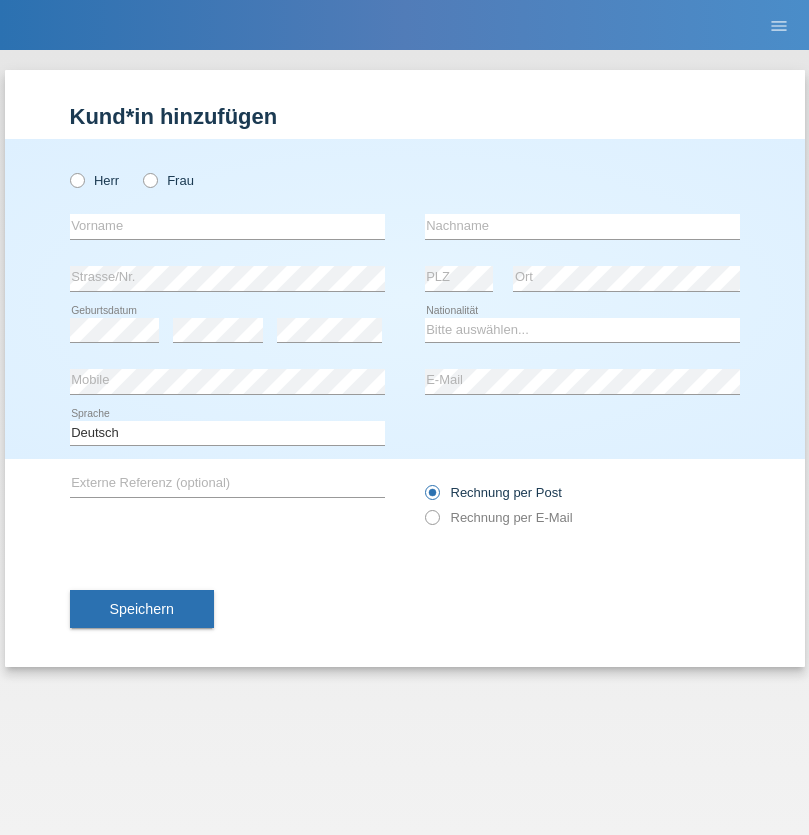scroll, scrollTop: 0, scrollLeft: 0, axis: both 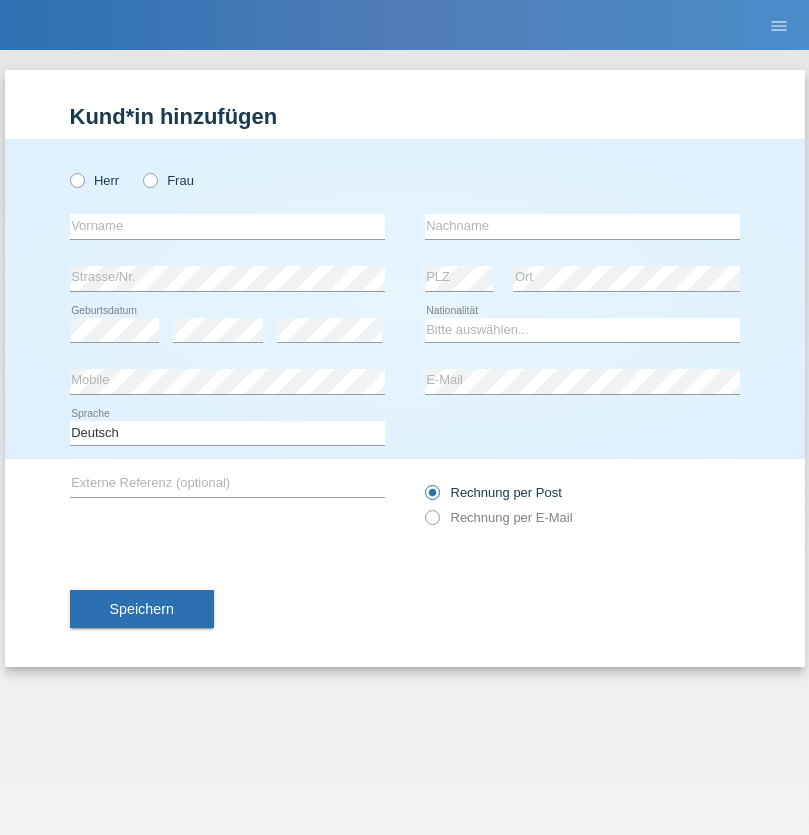 radio on "true" 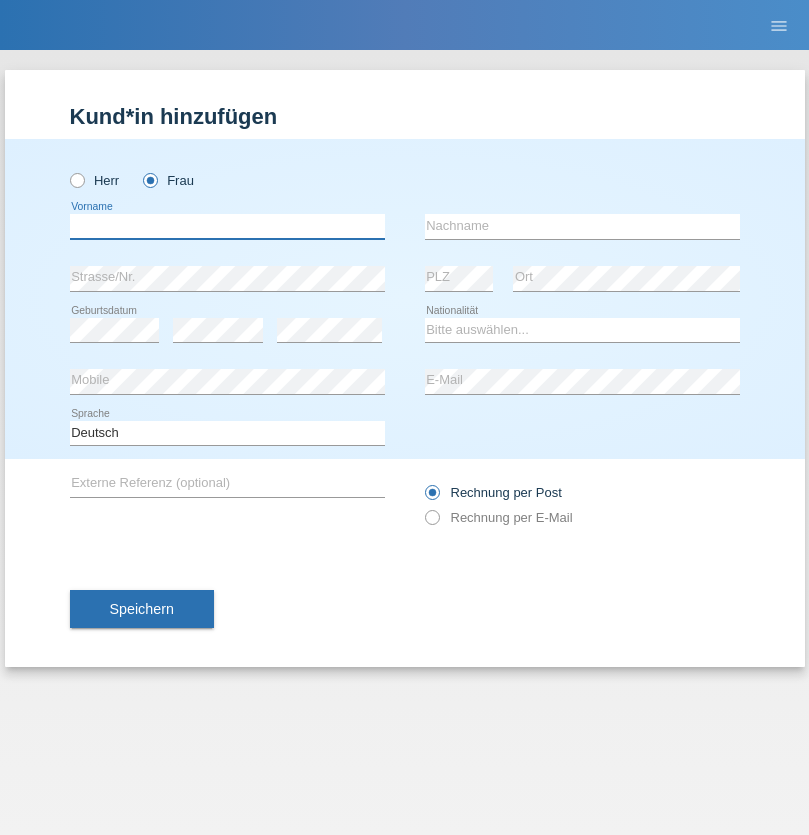 click at bounding box center (227, 226) 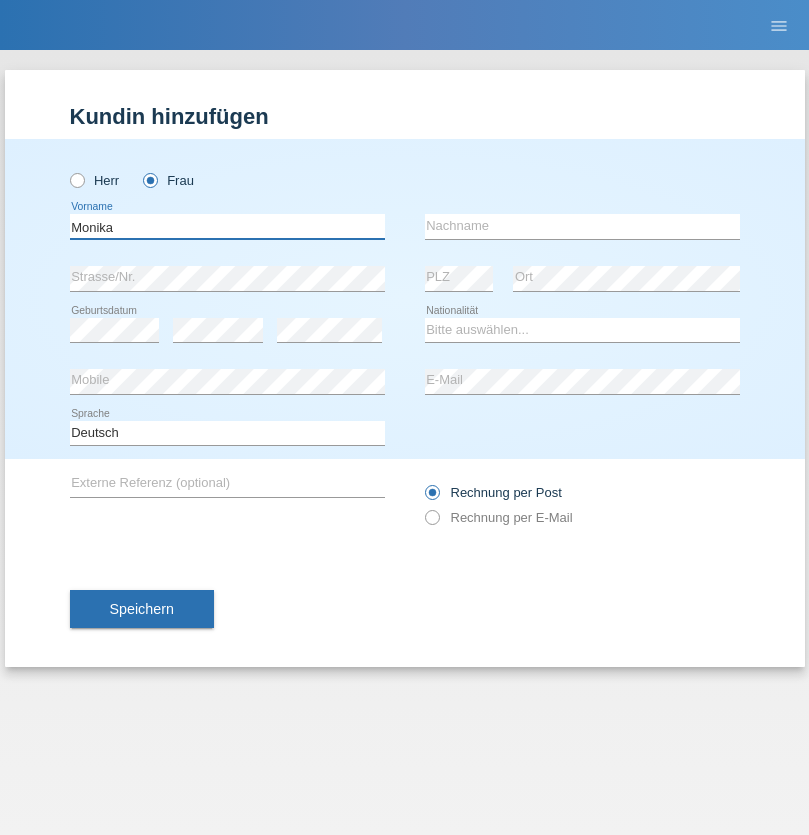 type on "Monika" 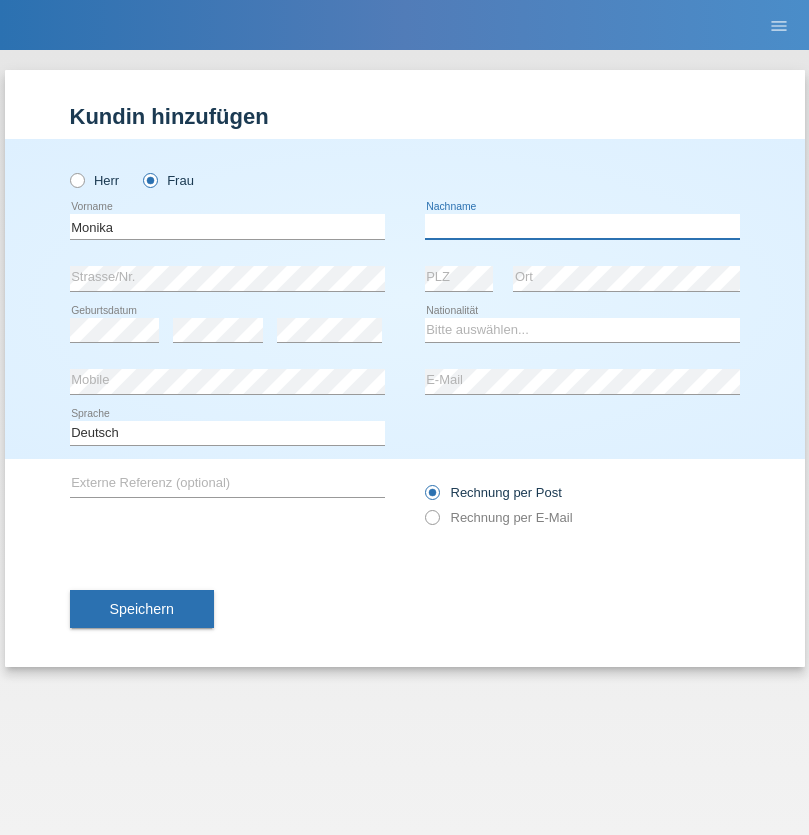 click at bounding box center (582, 226) 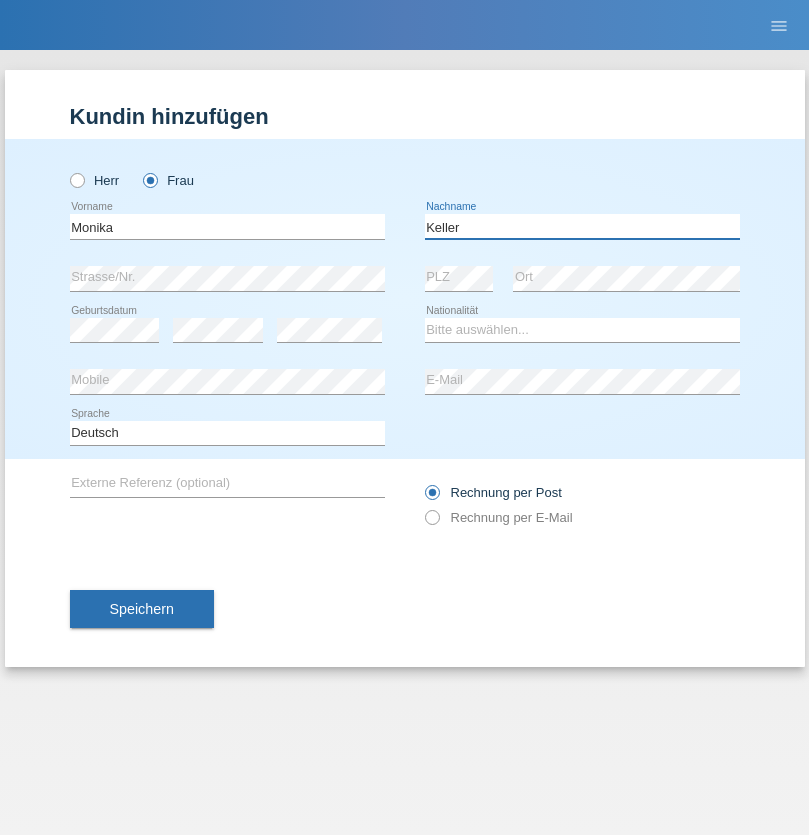 type on "Keller" 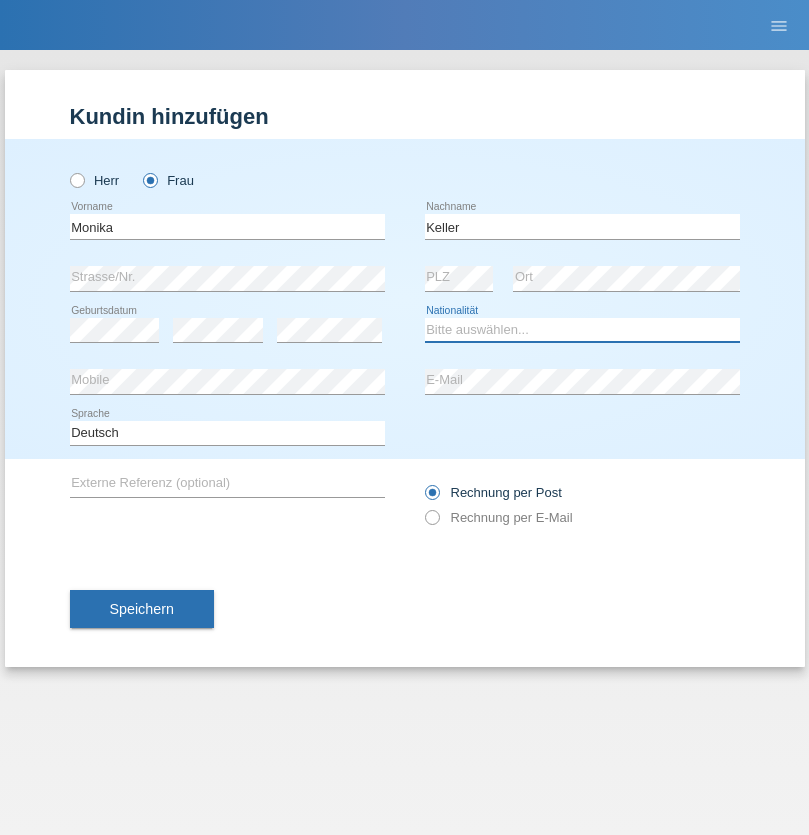 select on "CH" 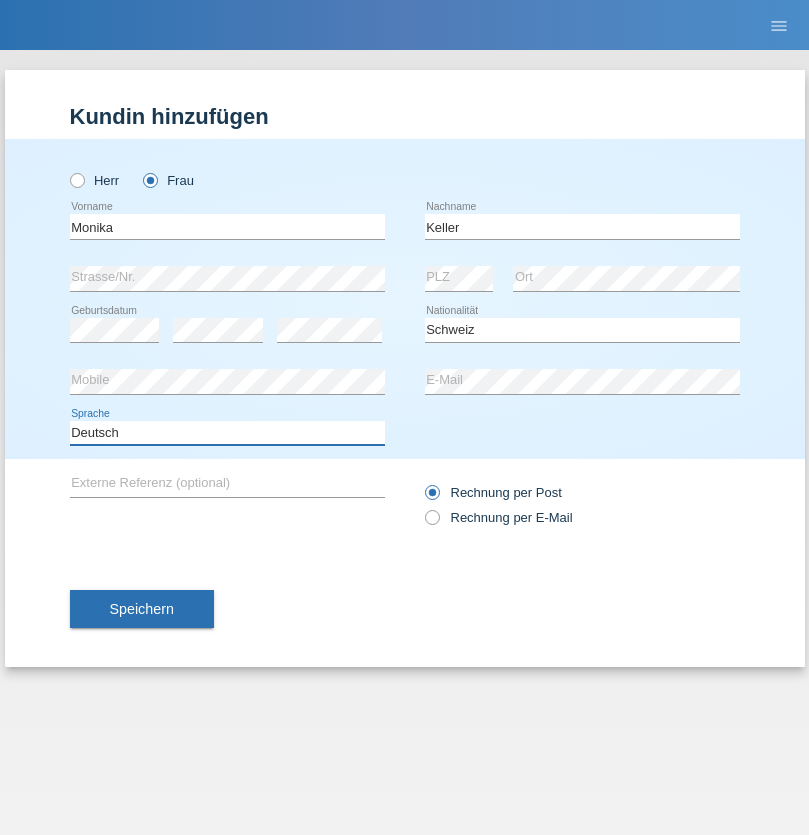 select on "en" 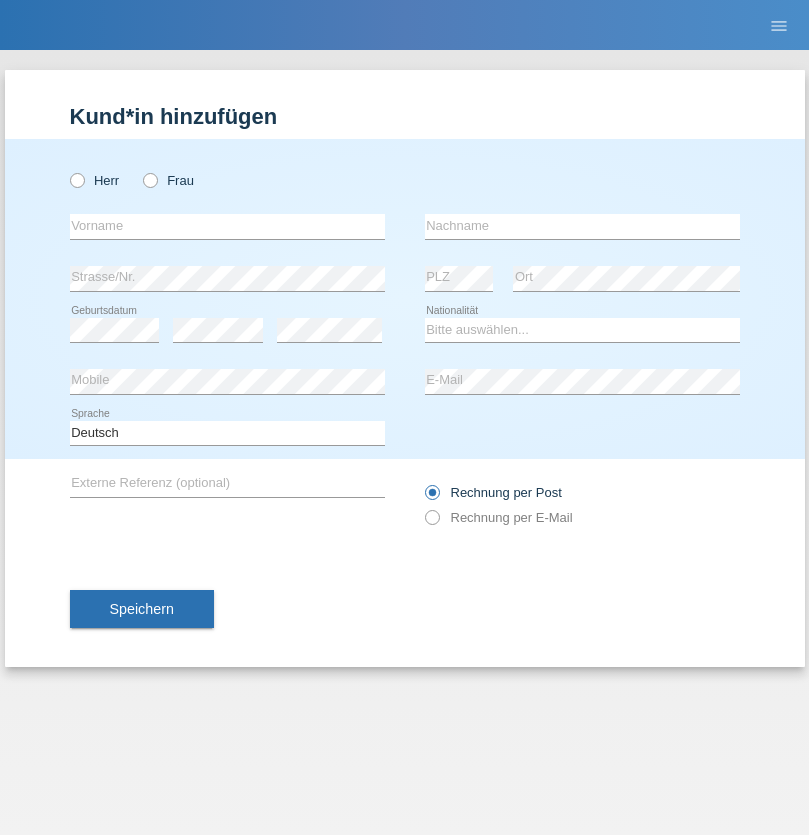 scroll, scrollTop: 0, scrollLeft: 0, axis: both 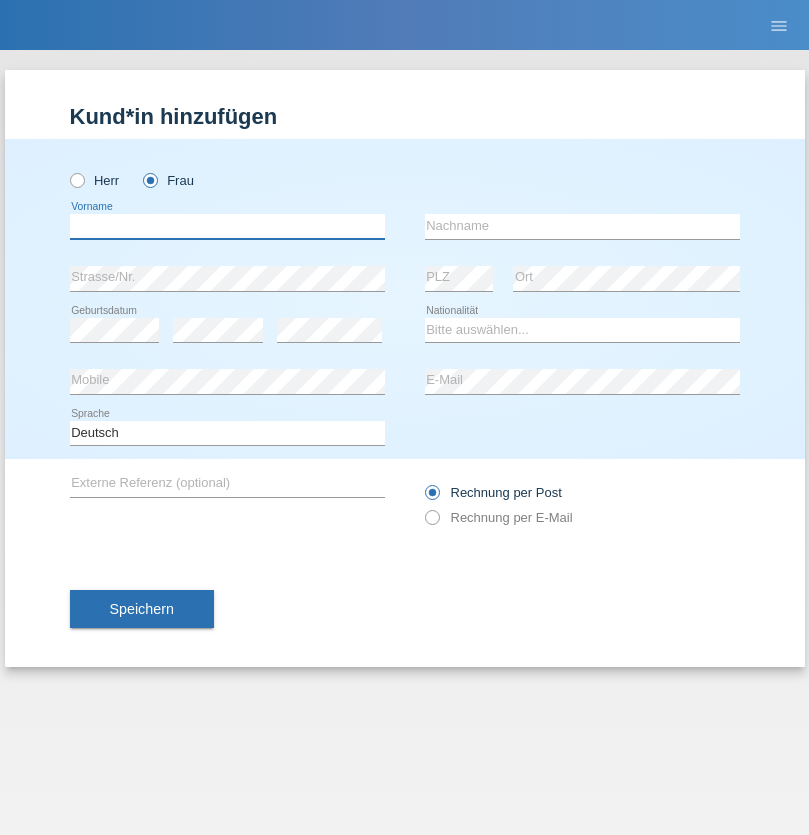 click at bounding box center [227, 226] 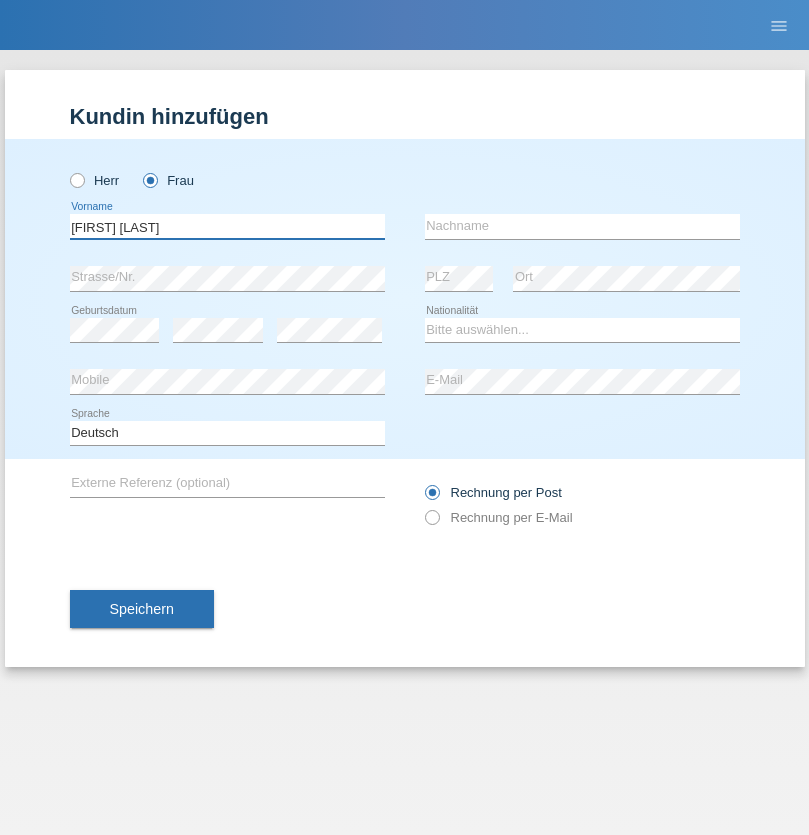 type on "Maria Fernanda" 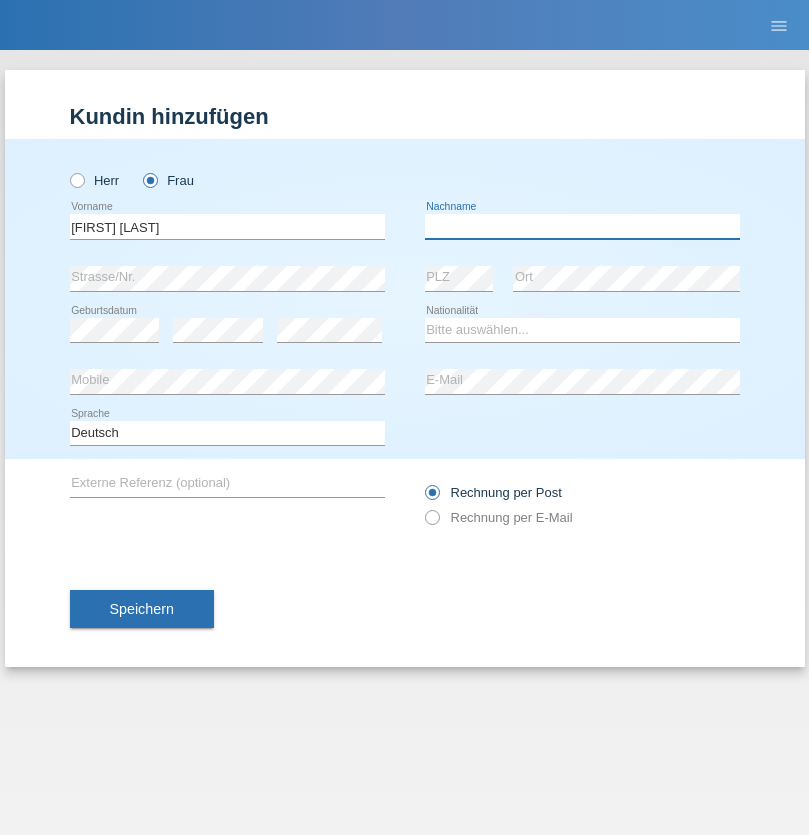 click at bounding box center [582, 226] 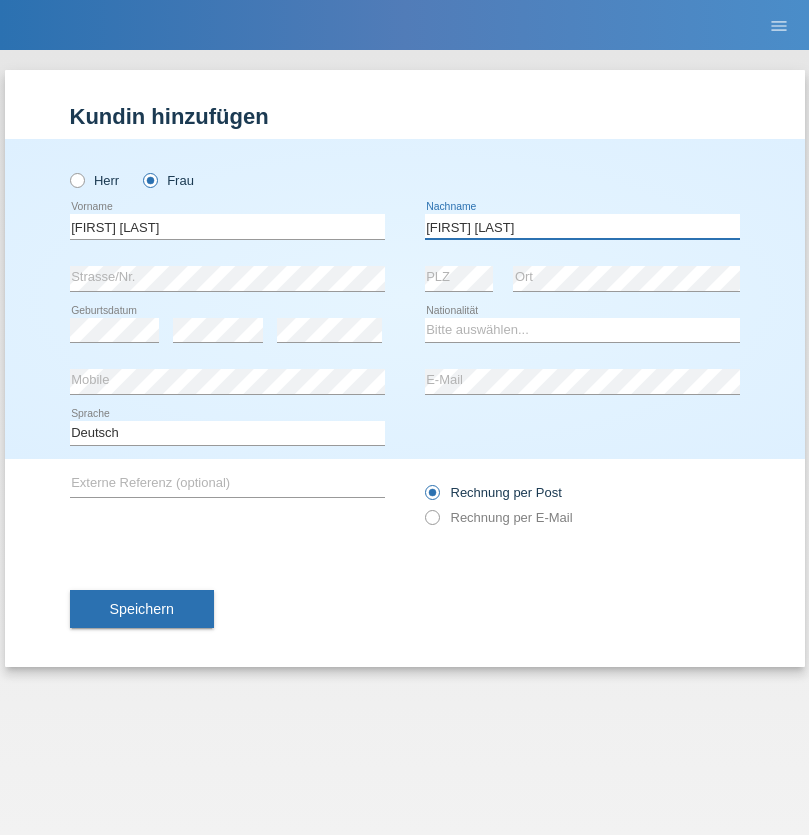 type on "Knusel Campillo" 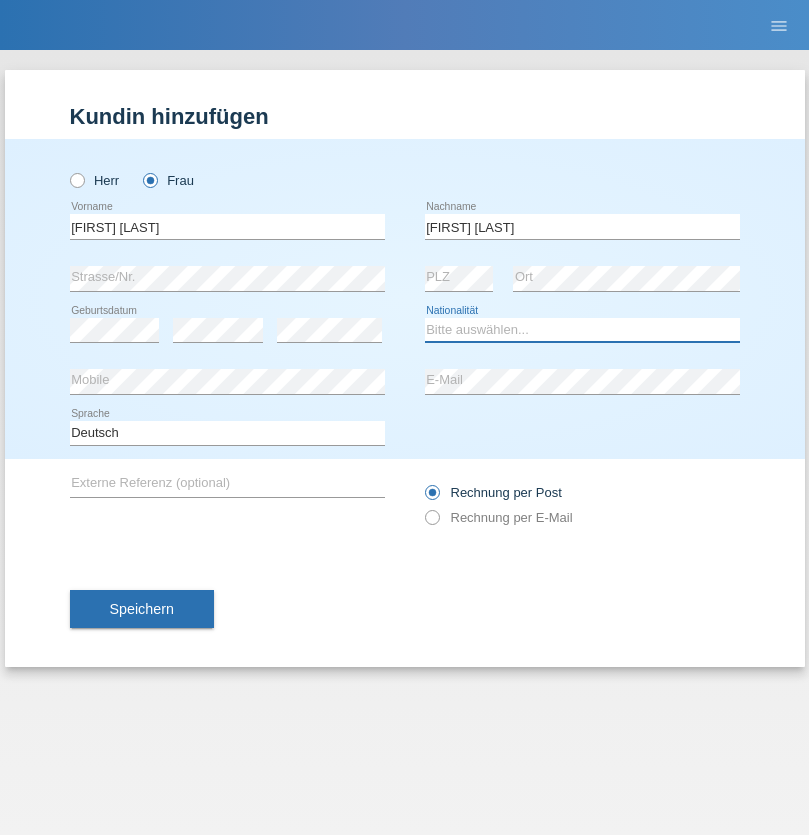 select on "CH" 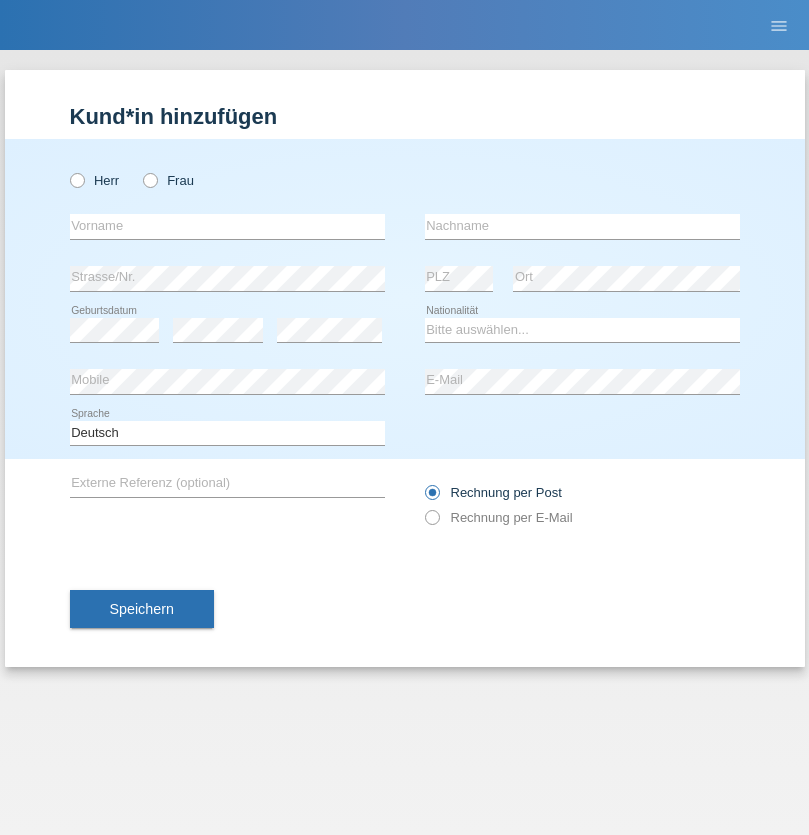 scroll, scrollTop: 0, scrollLeft: 0, axis: both 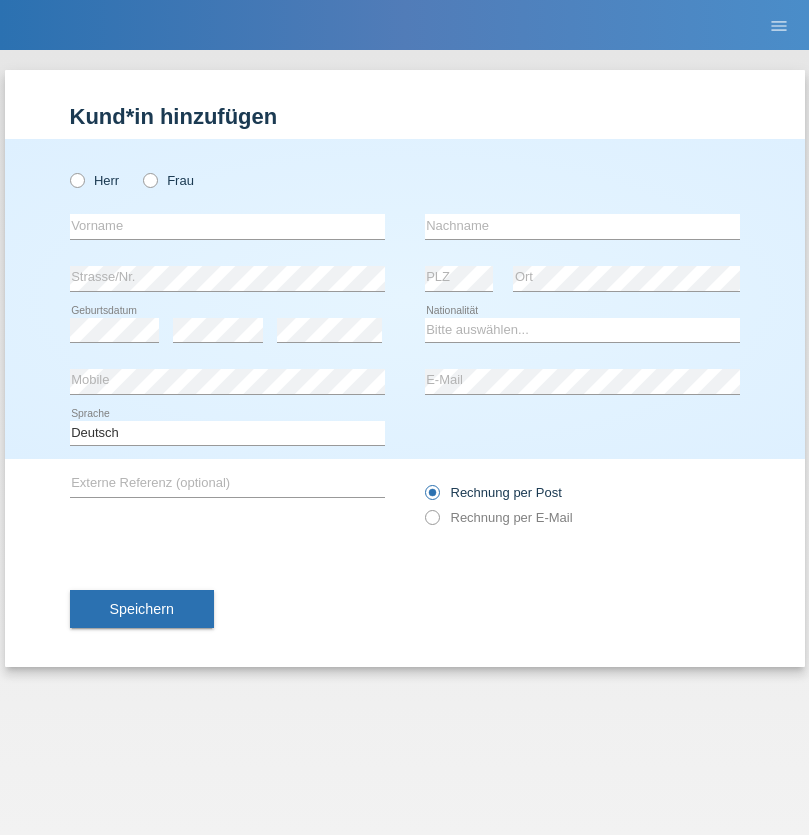radio on "true" 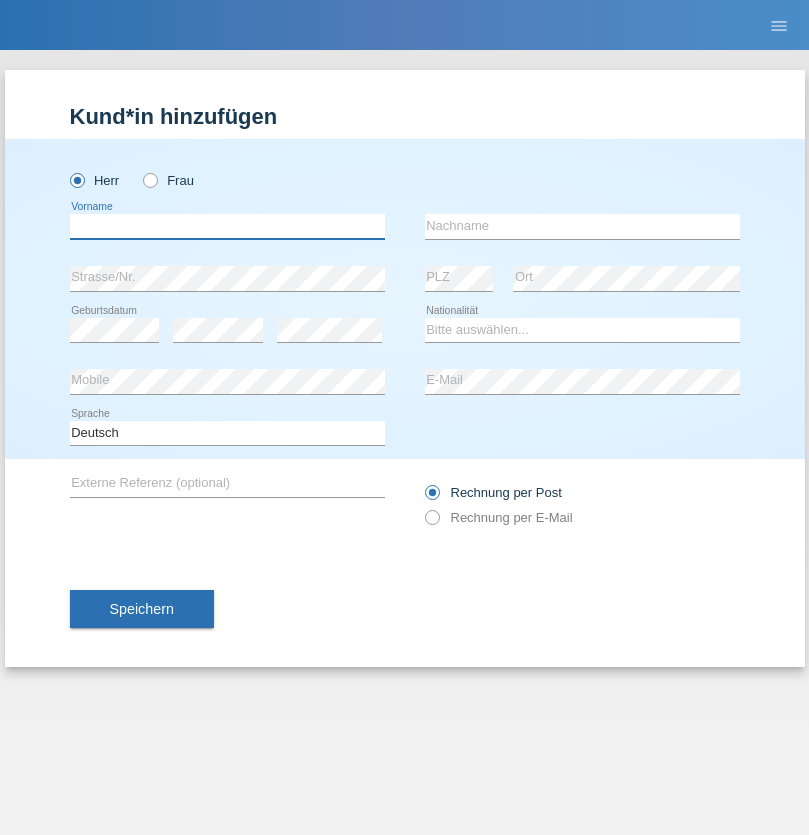 click at bounding box center [227, 226] 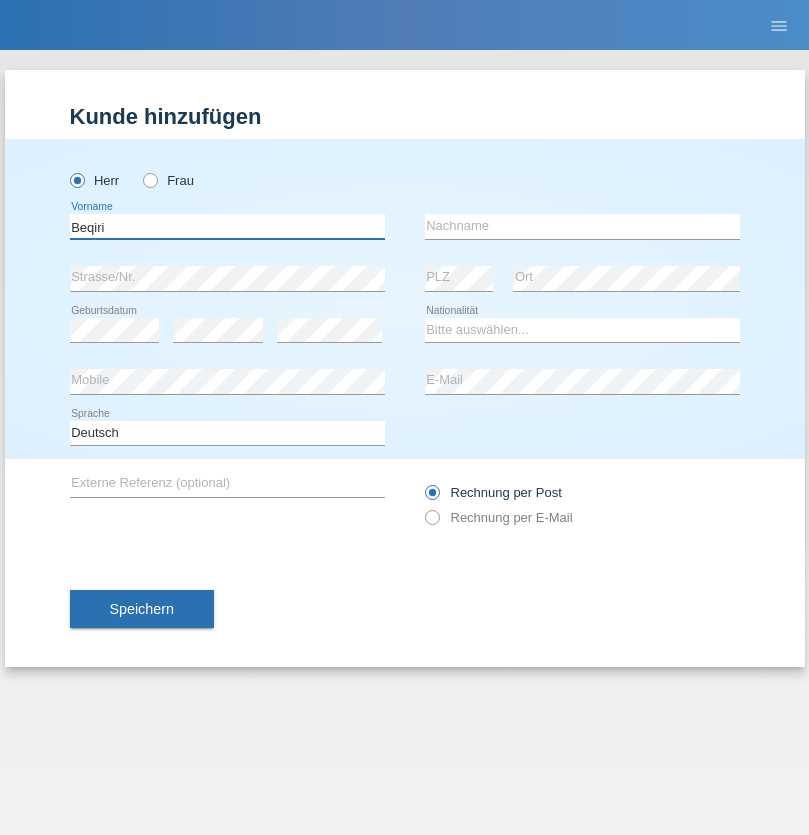 type on "Beqiri" 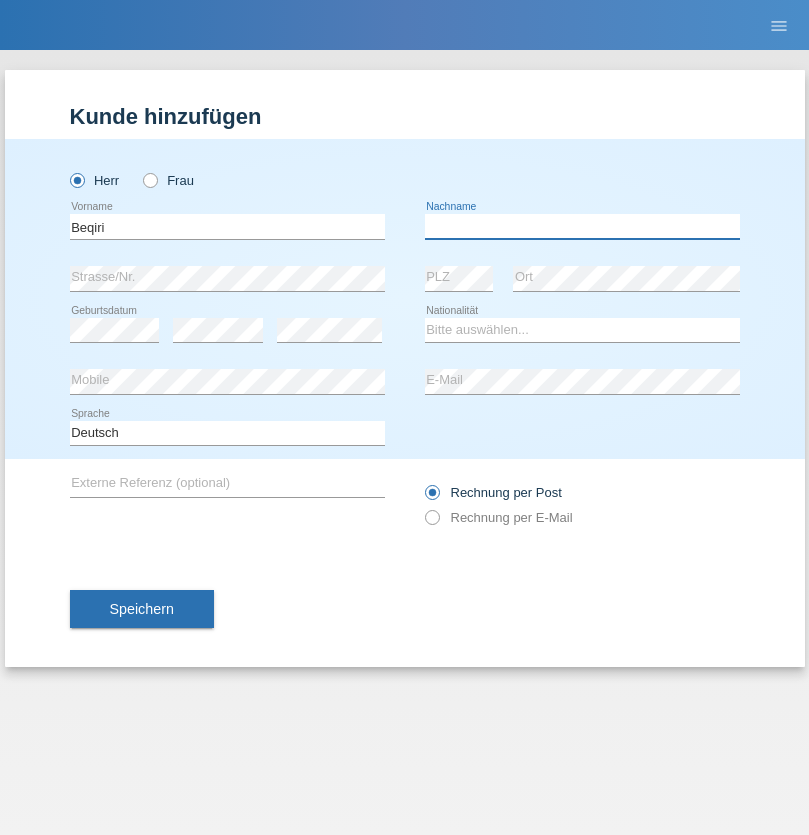 click at bounding box center [582, 226] 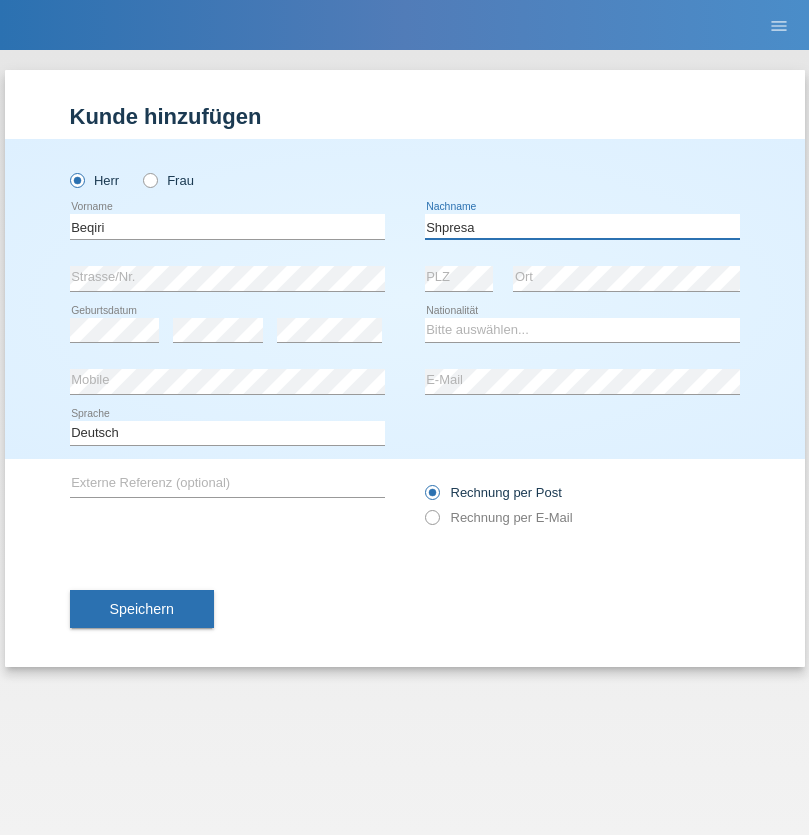 type on "Shpresa" 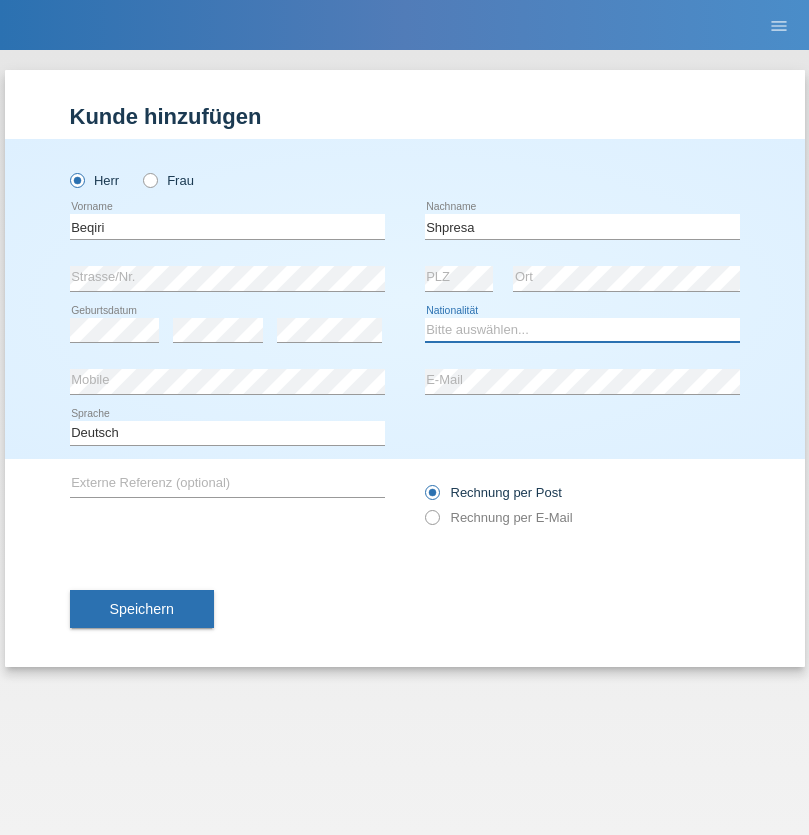 select on "XK" 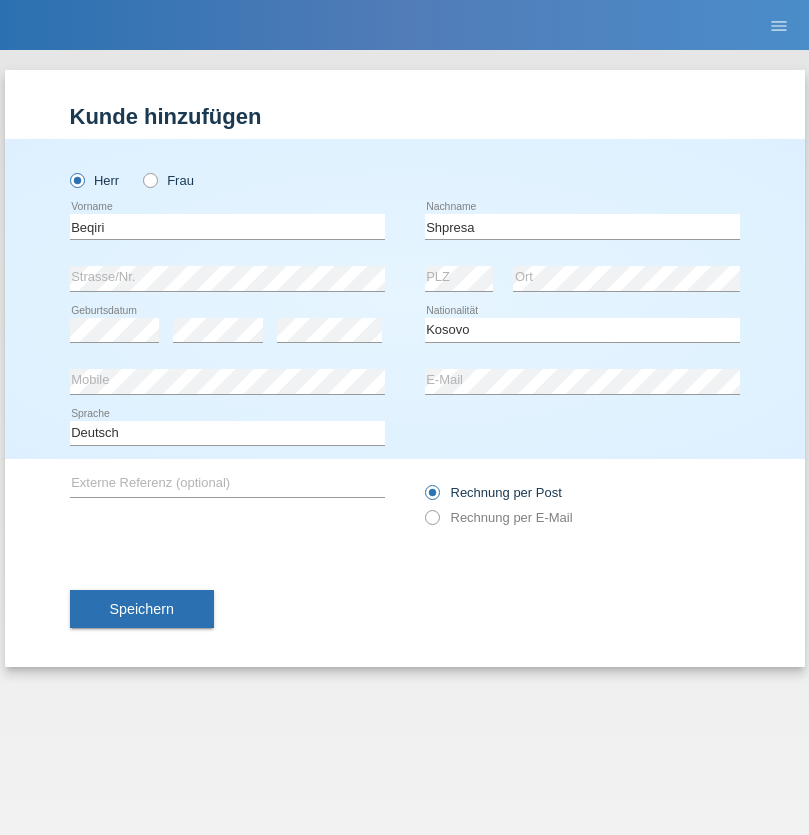 select on "C" 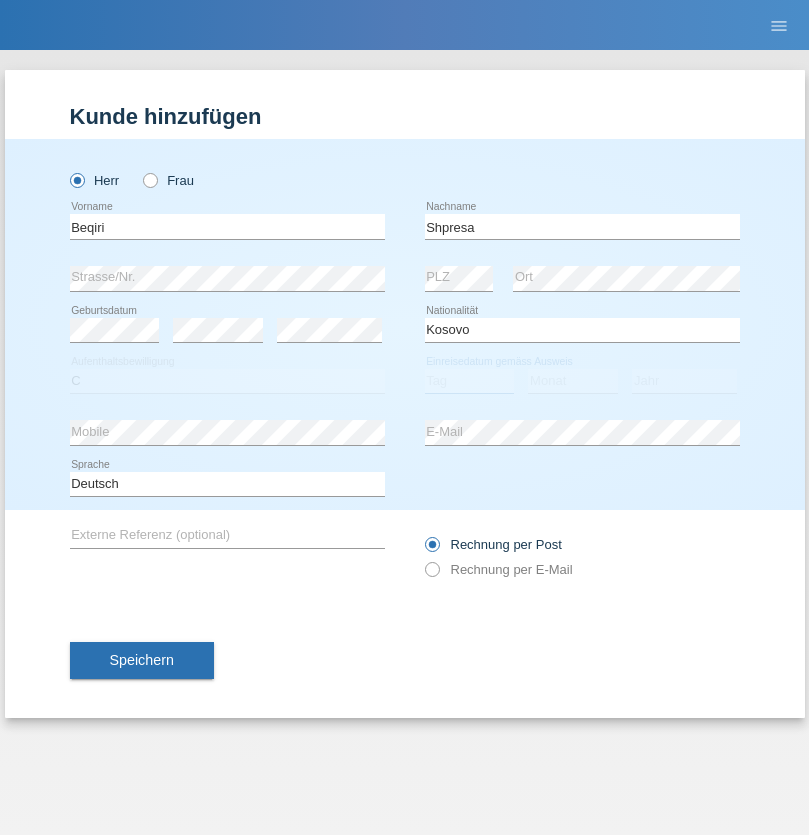 select on "08" 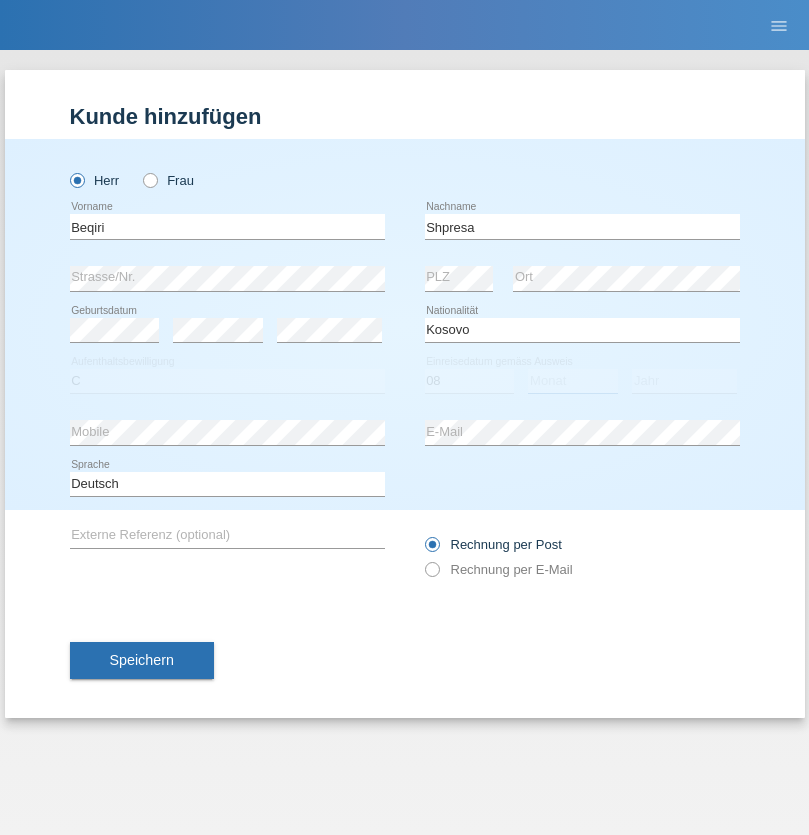 select on "02" 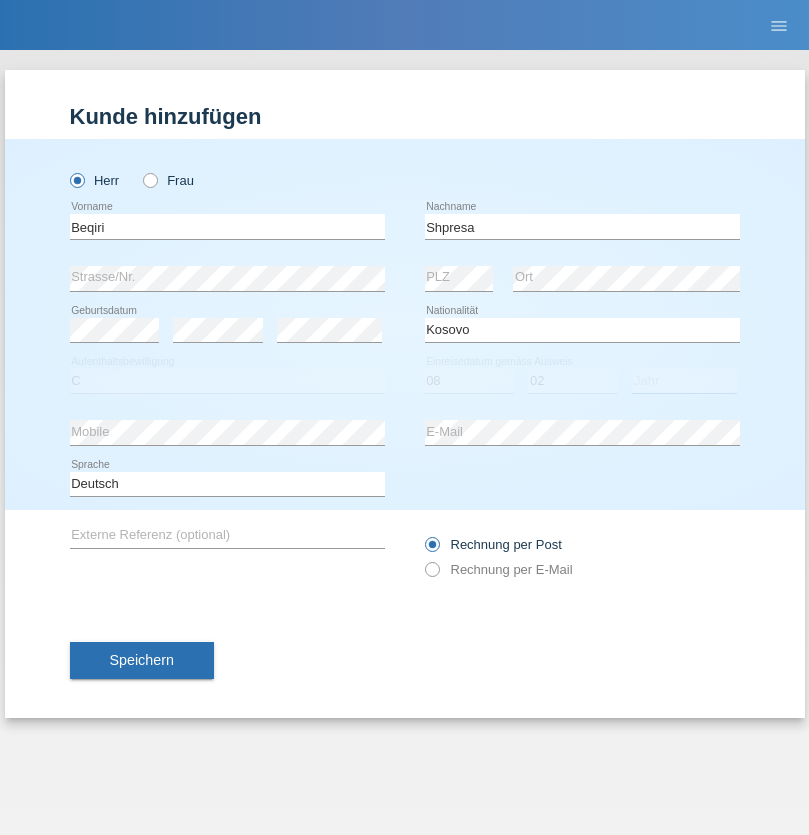 select on "1979" 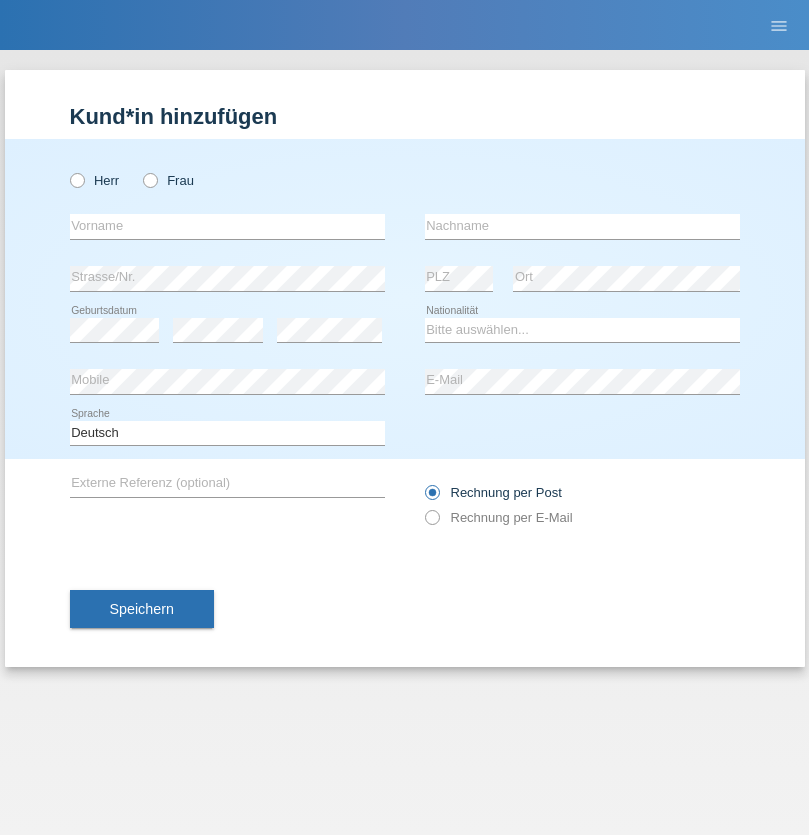 scroll, scrollTop: 0, scrollLeft: 0, axis: both 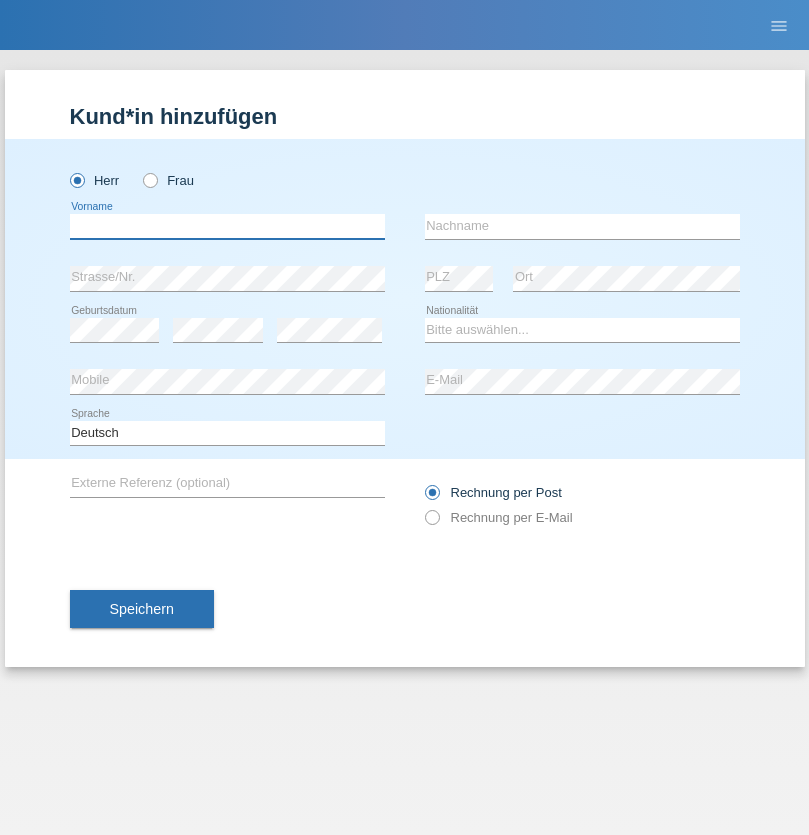 click at bounding box center (227, 226) 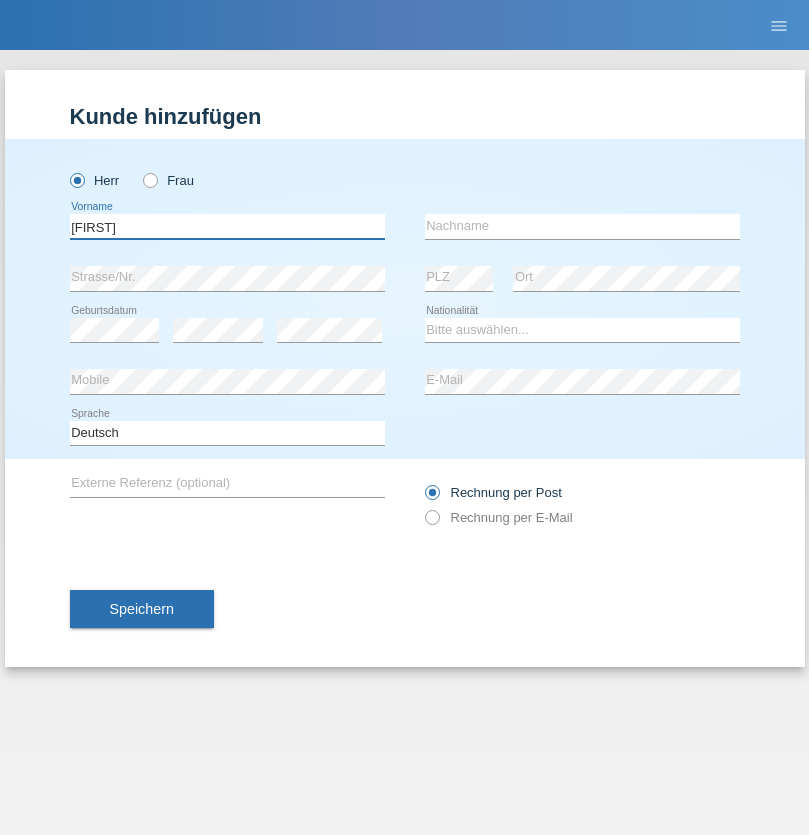type on "[FIRST]" 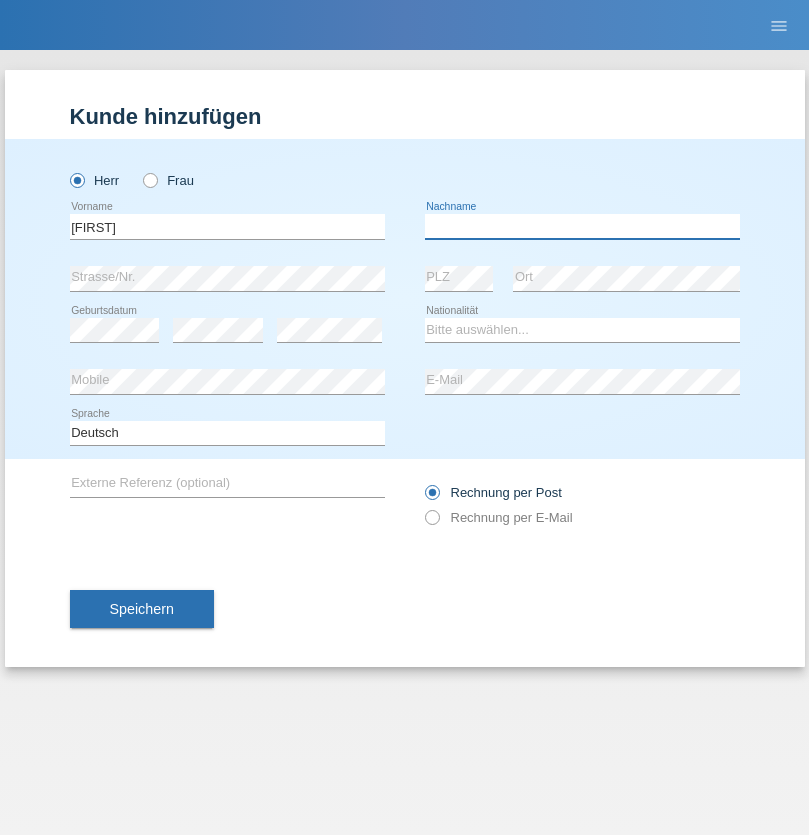 click at bounding box center [582, 226] 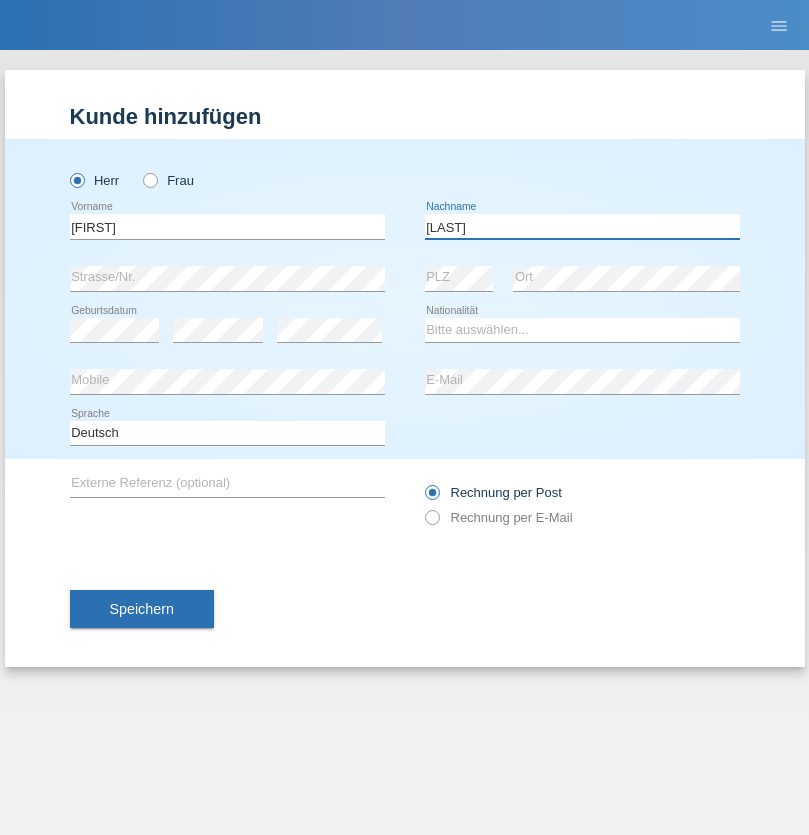 type on "[LAST]" 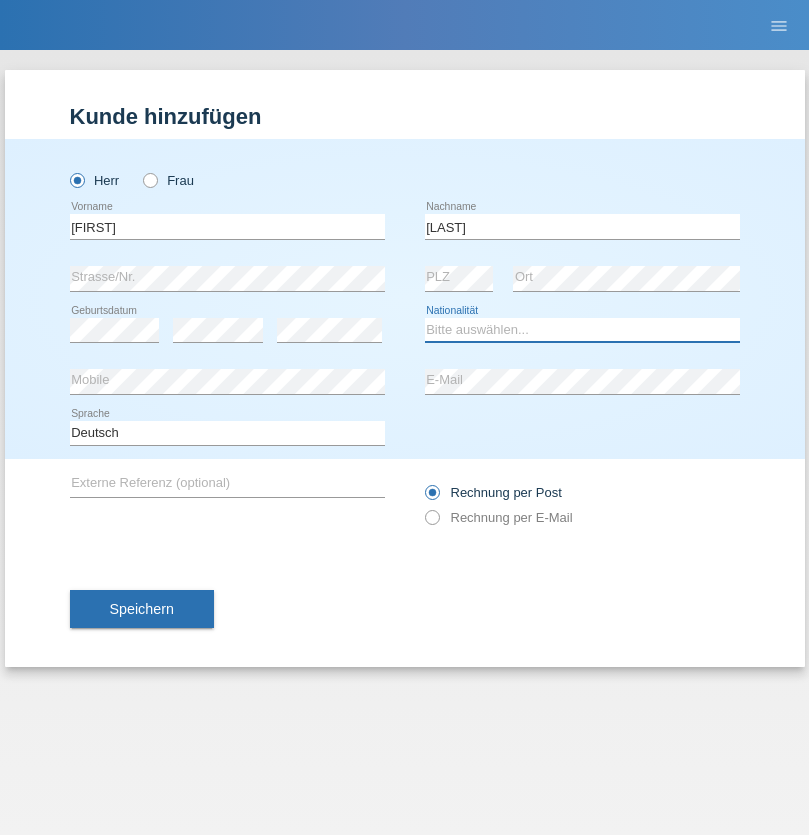 select on "CH" 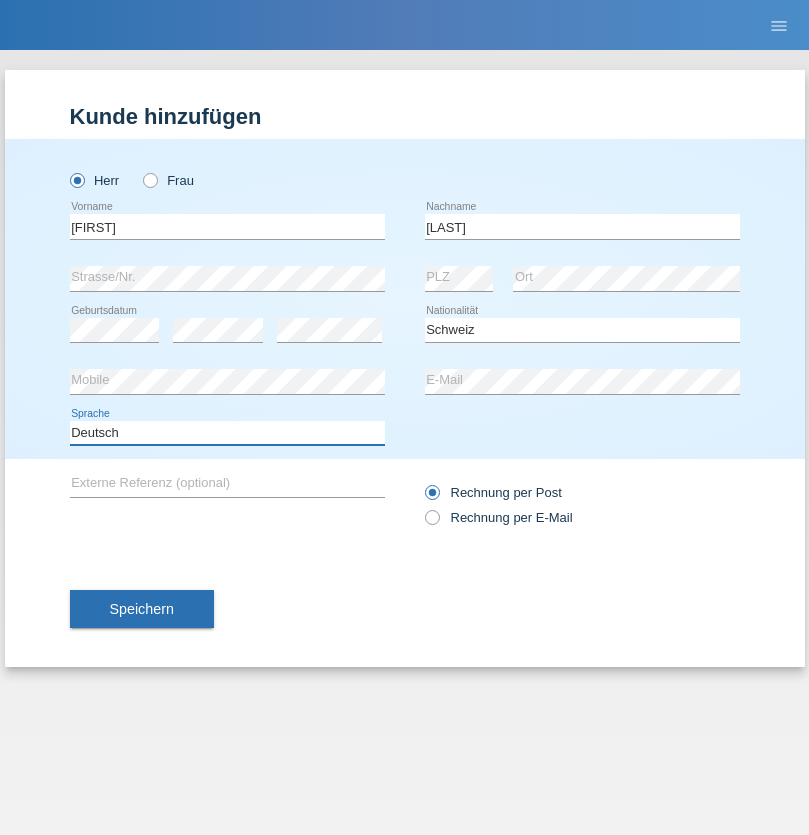 select on "en" 